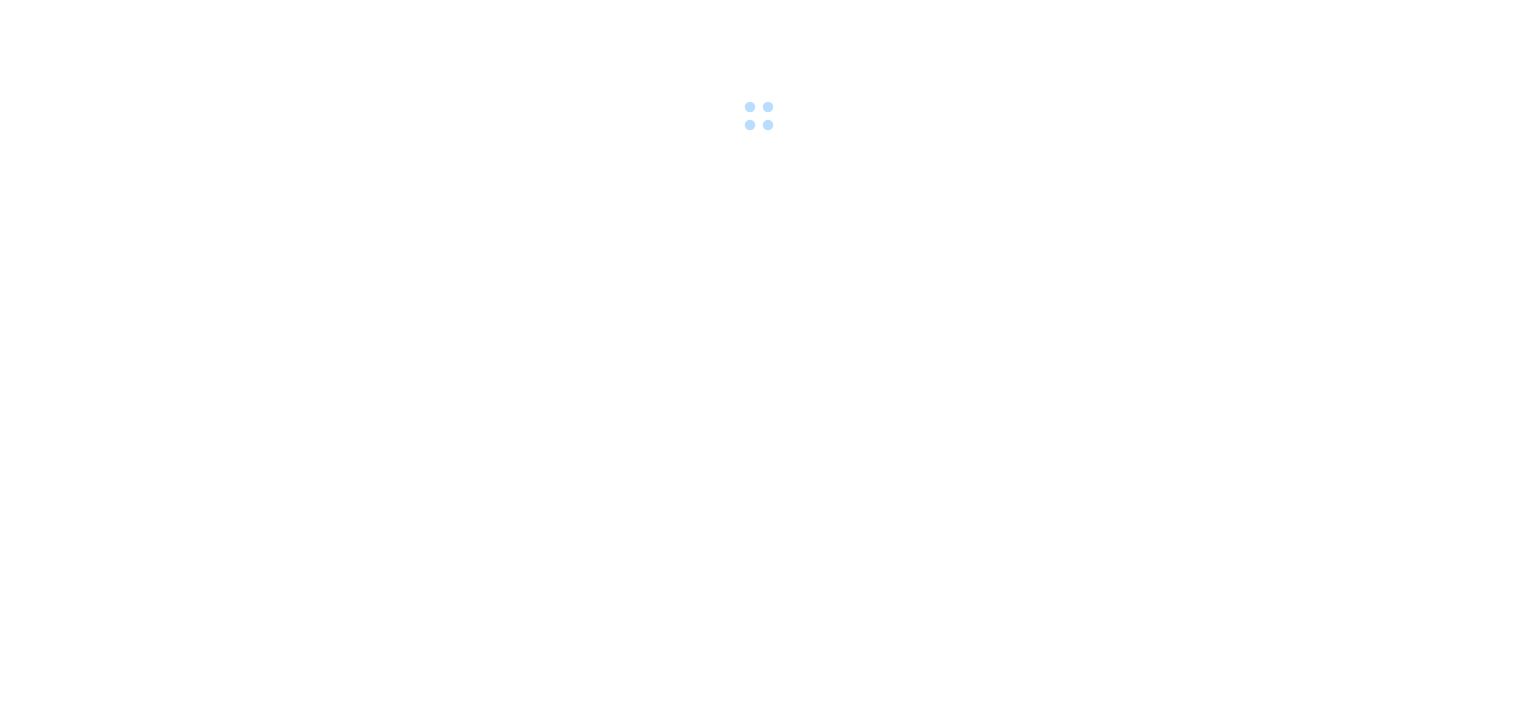 scroll, scrollTop: 0, scrollLeft: 0, axis: both 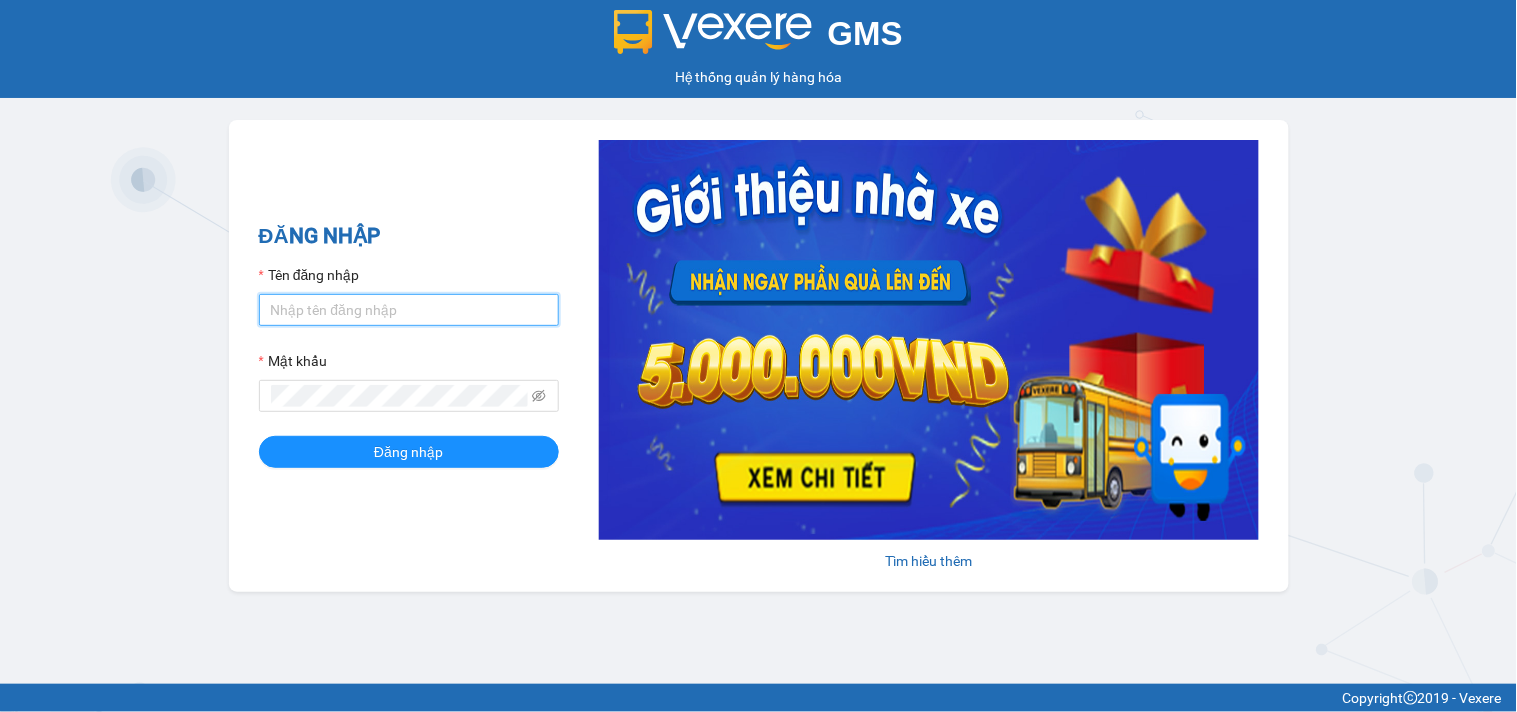 click on "Tên đăng nhập" at bounding box center [409, 310] 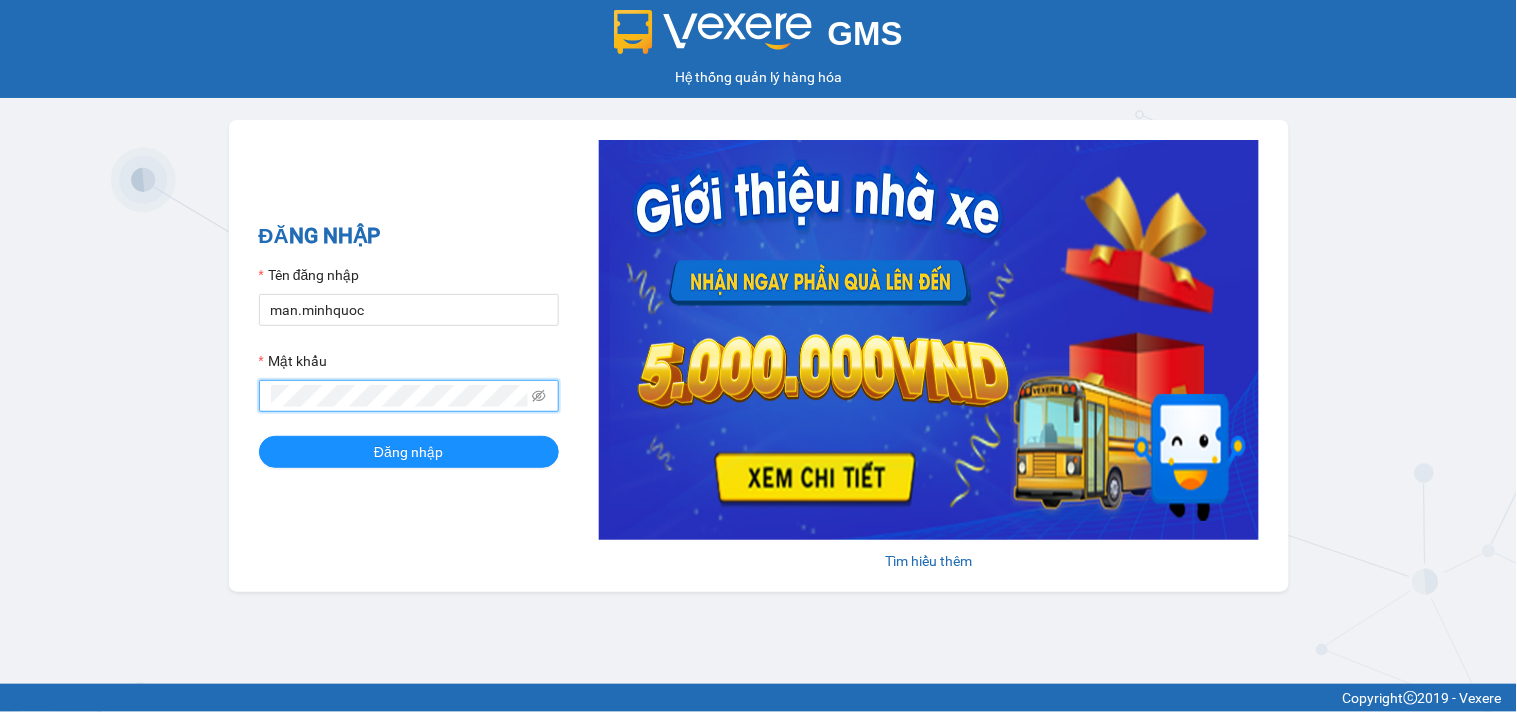 click on "Đăng nhập" at bounding box center [409, 452] 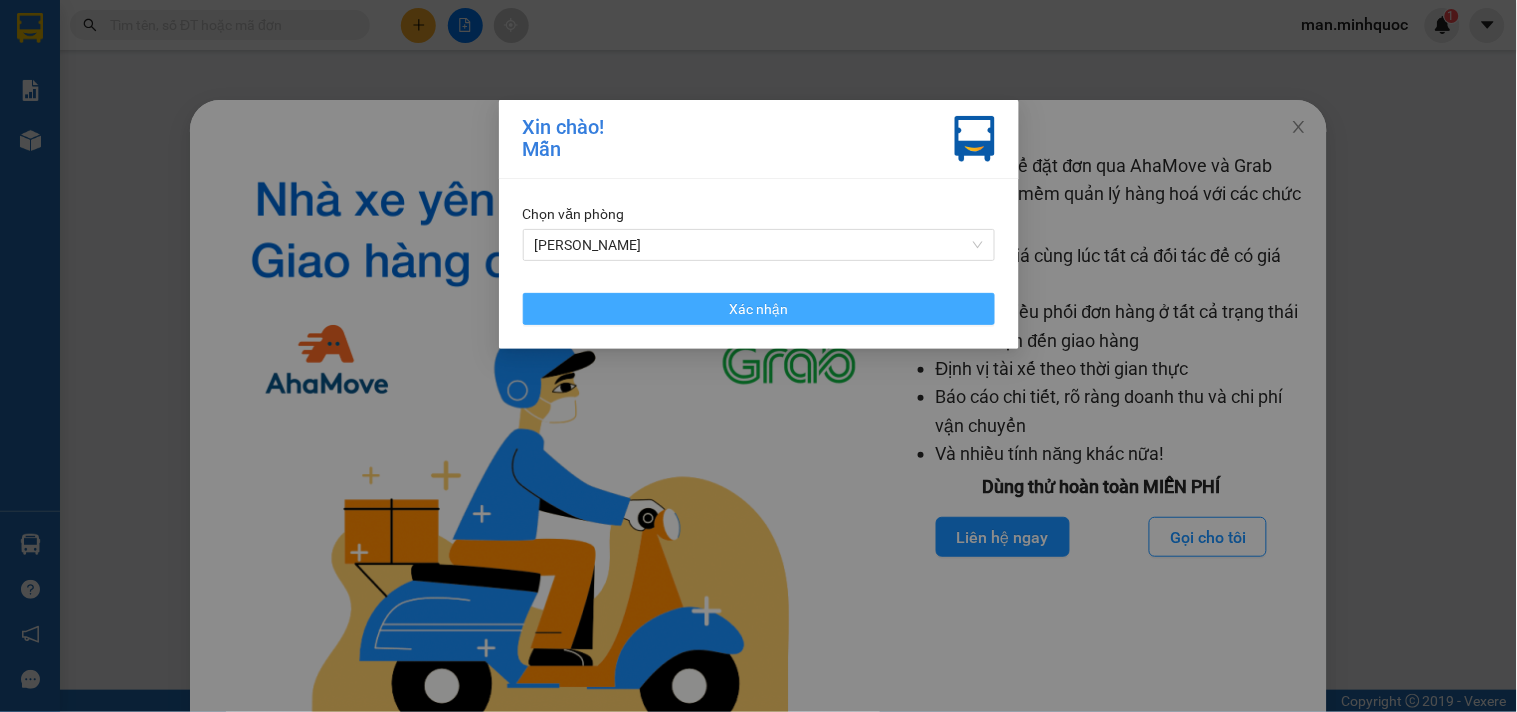 click on "Xác nhận" at bounding box center [758, 309] 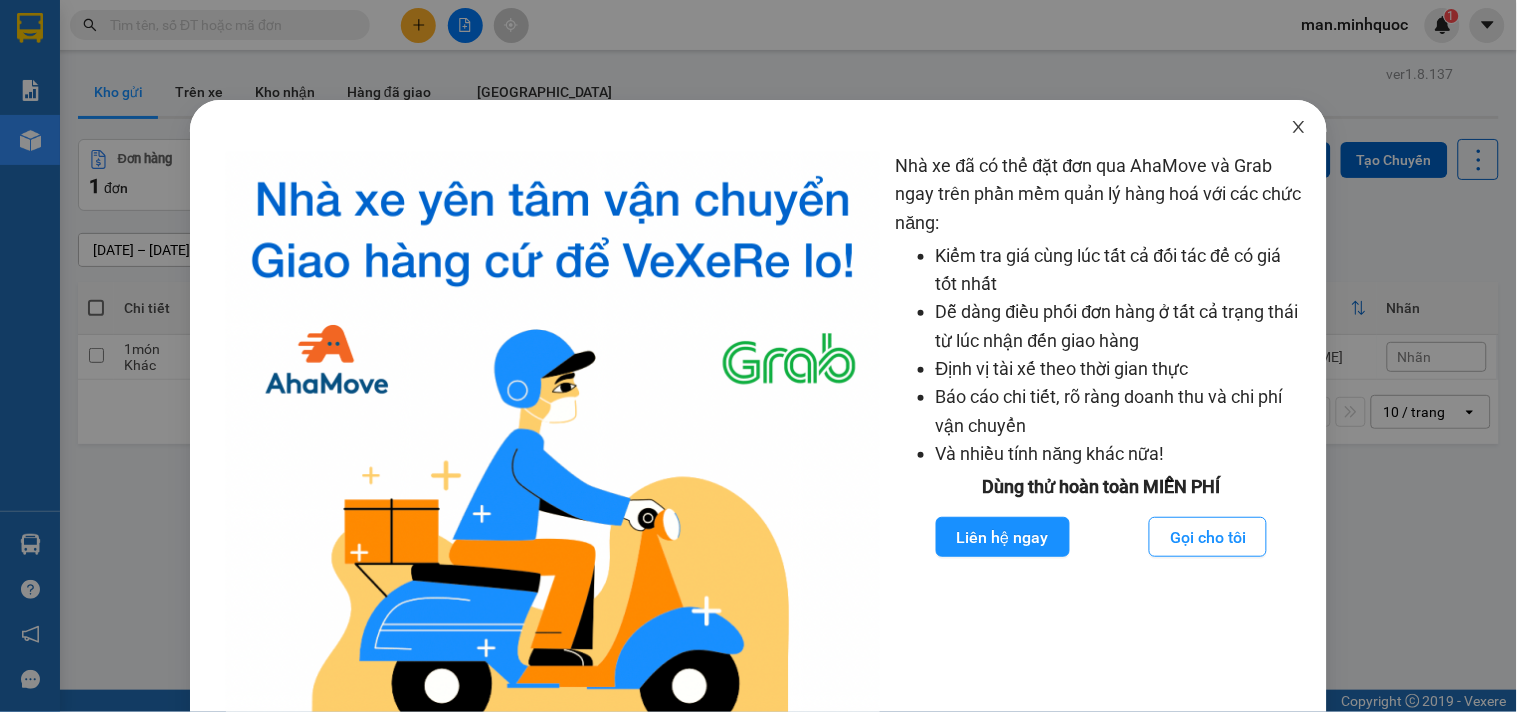 click 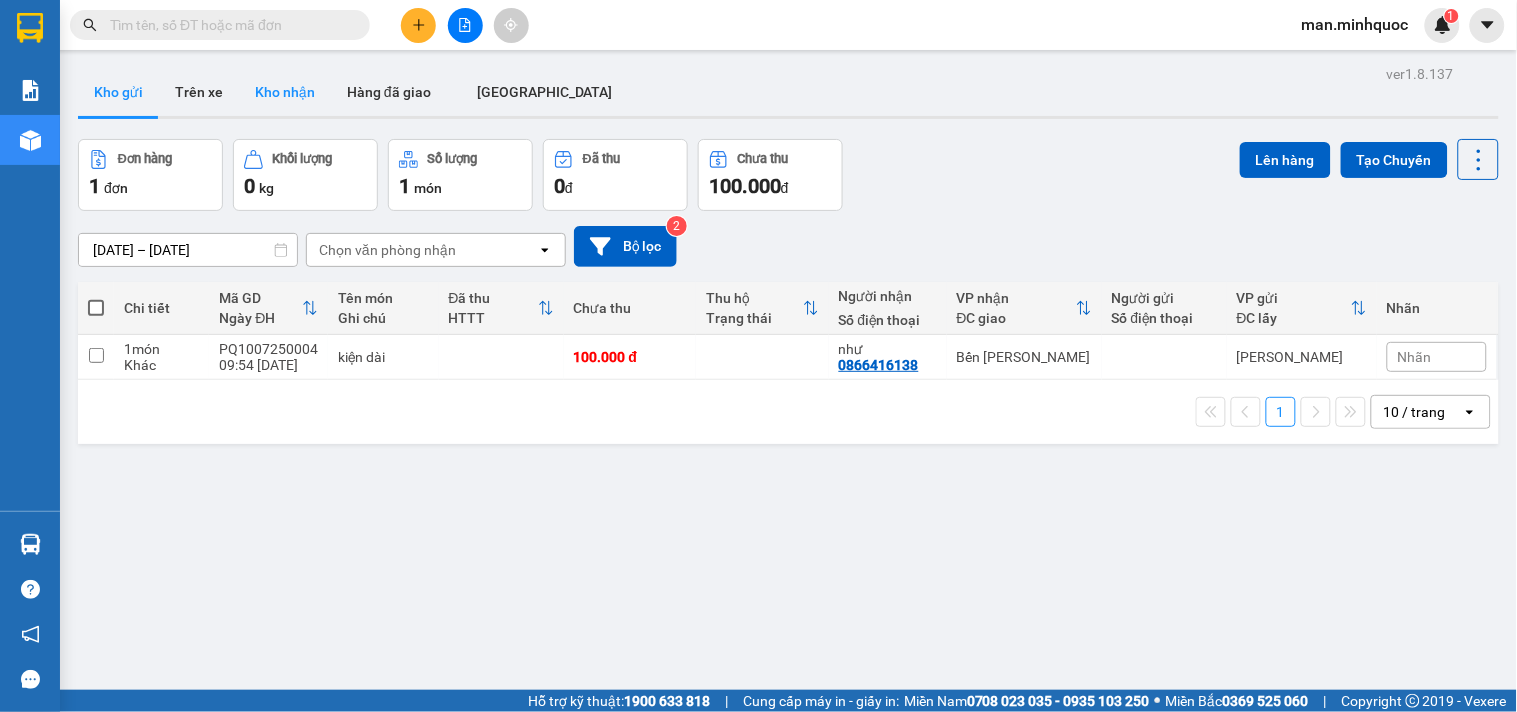 click on "Kho nhận" at bounding box center [285, 92] 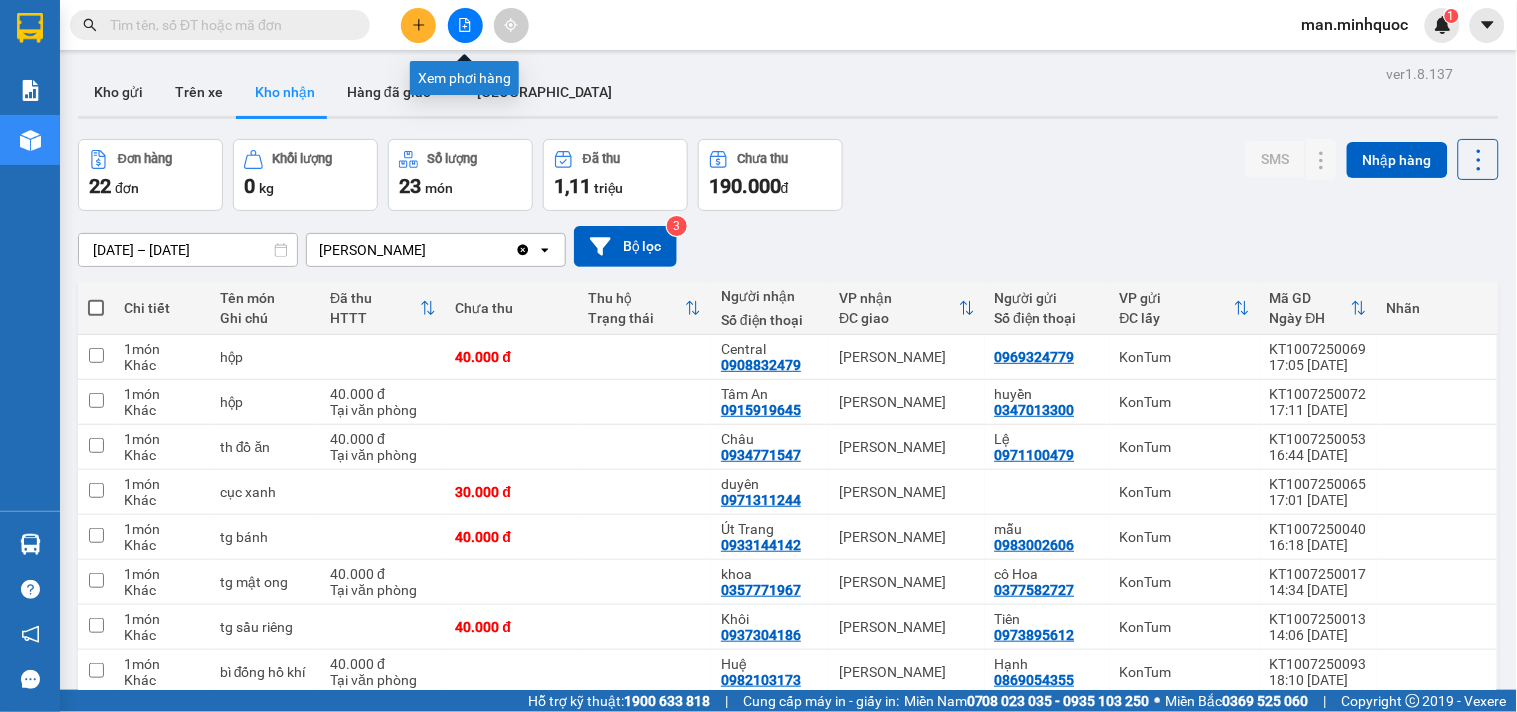click at bounding box center [465, 25] 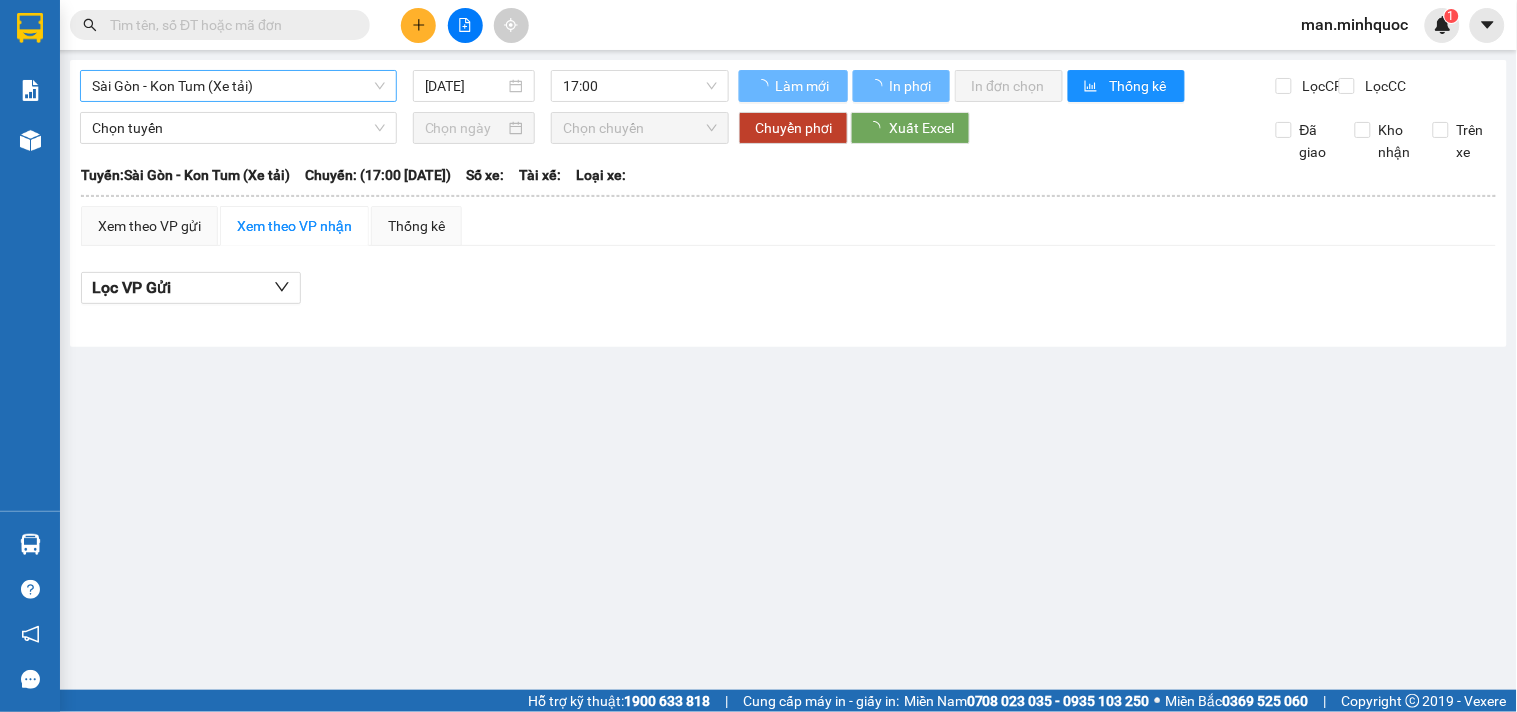 click on "Sài Gòn - Kon Tum (Xe tải)" at bounding box center (238, 86) 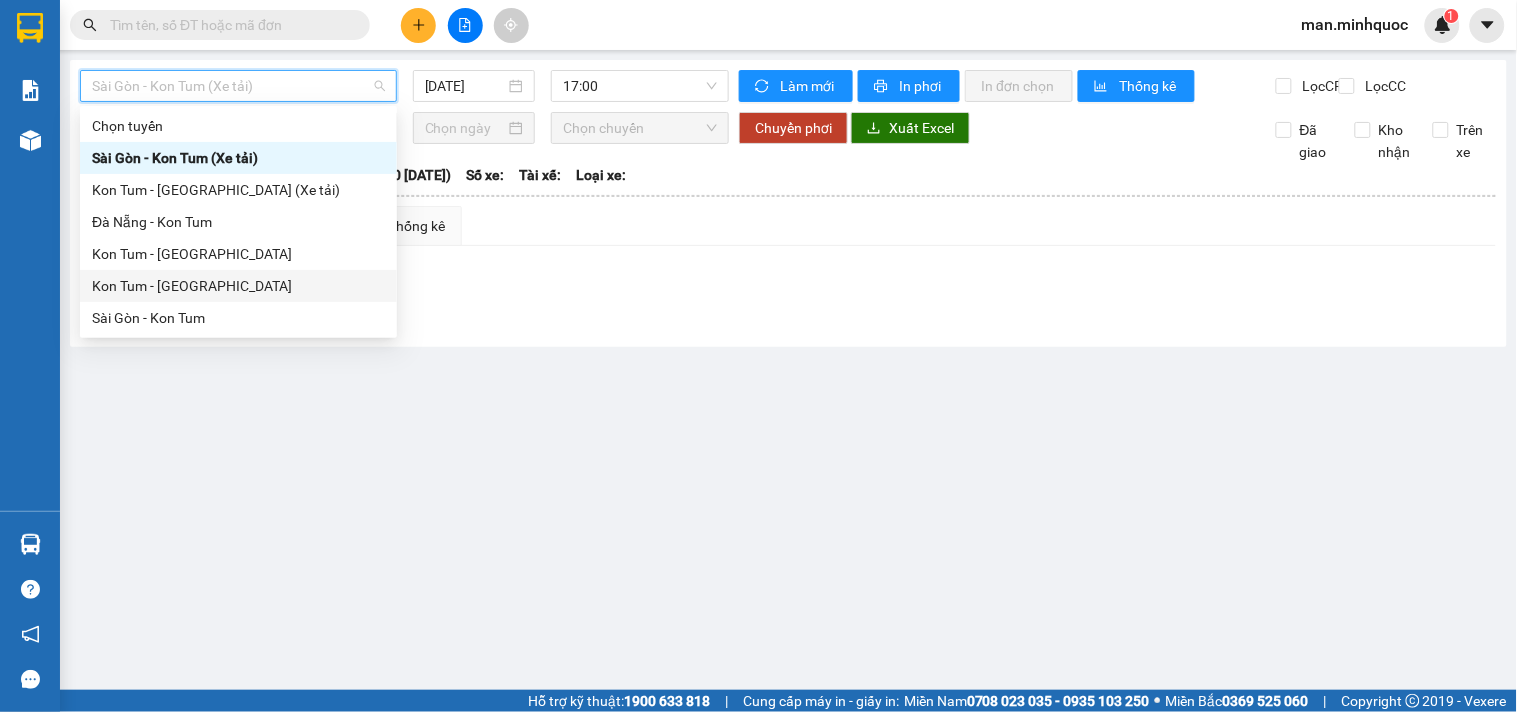 click on "Kon Tum - [GEOGRAPHIC_DATA]" at bounding box center [238, 286] 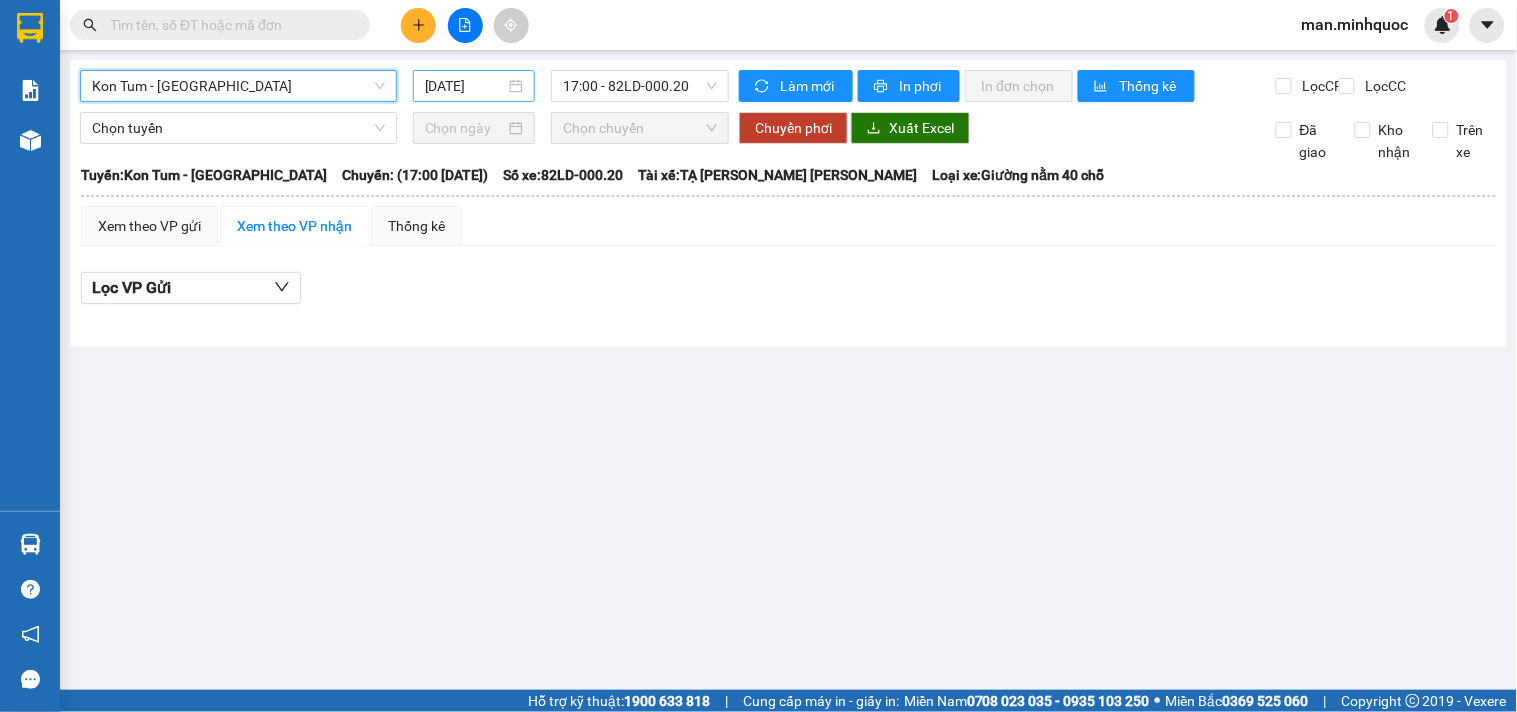 click on "[DATE]" at bounding box center [465, 86] 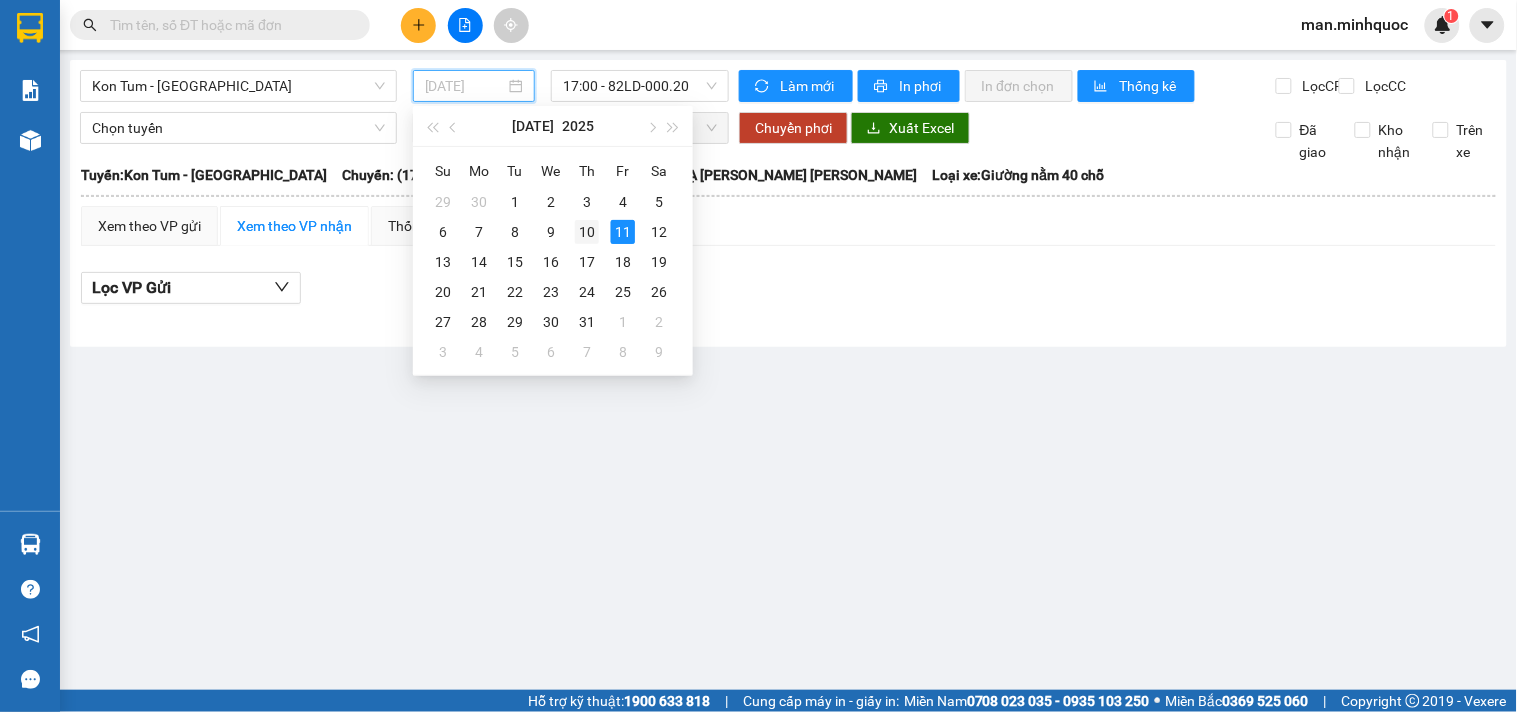 click on "10" at bounding box center (587, 232) 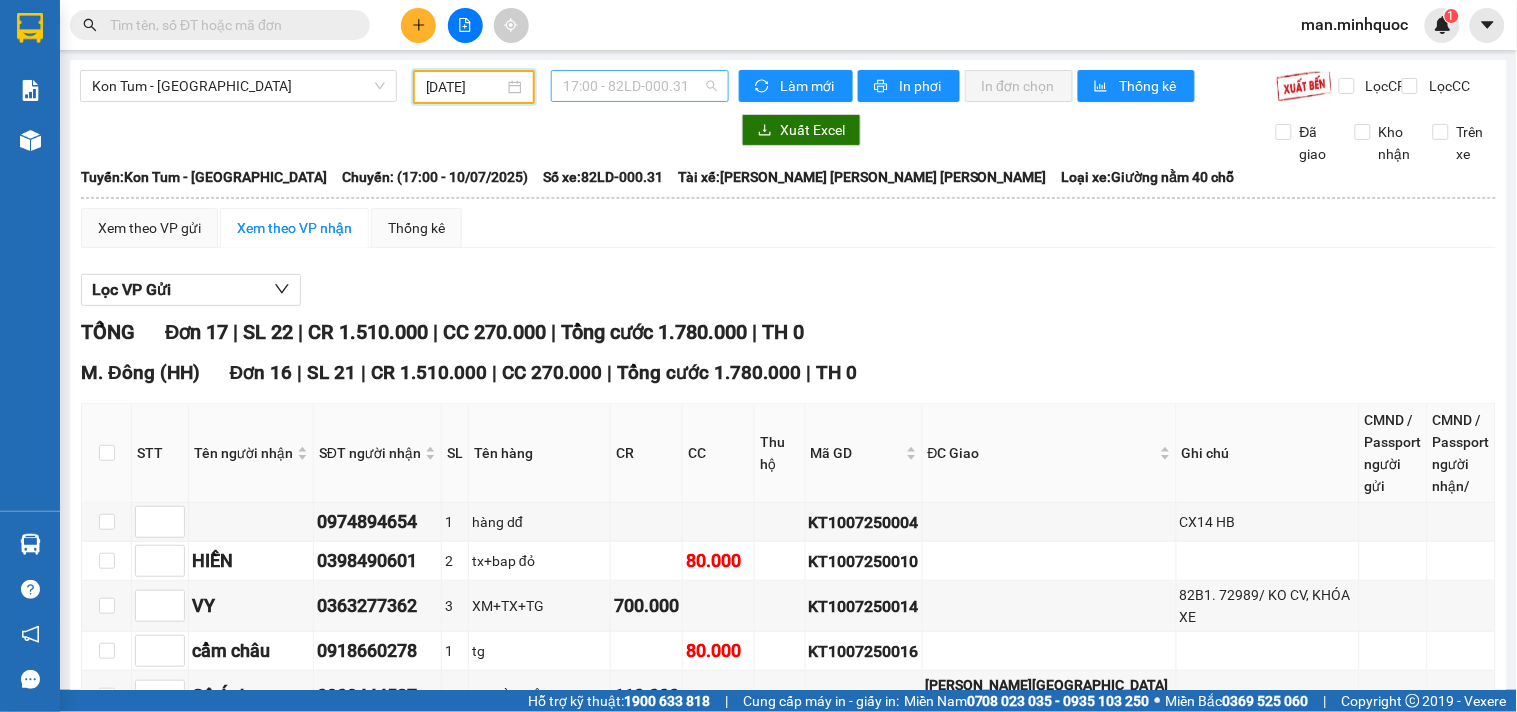click on "17:00     - 82LD-000.31" at bounding box center (640, 86) 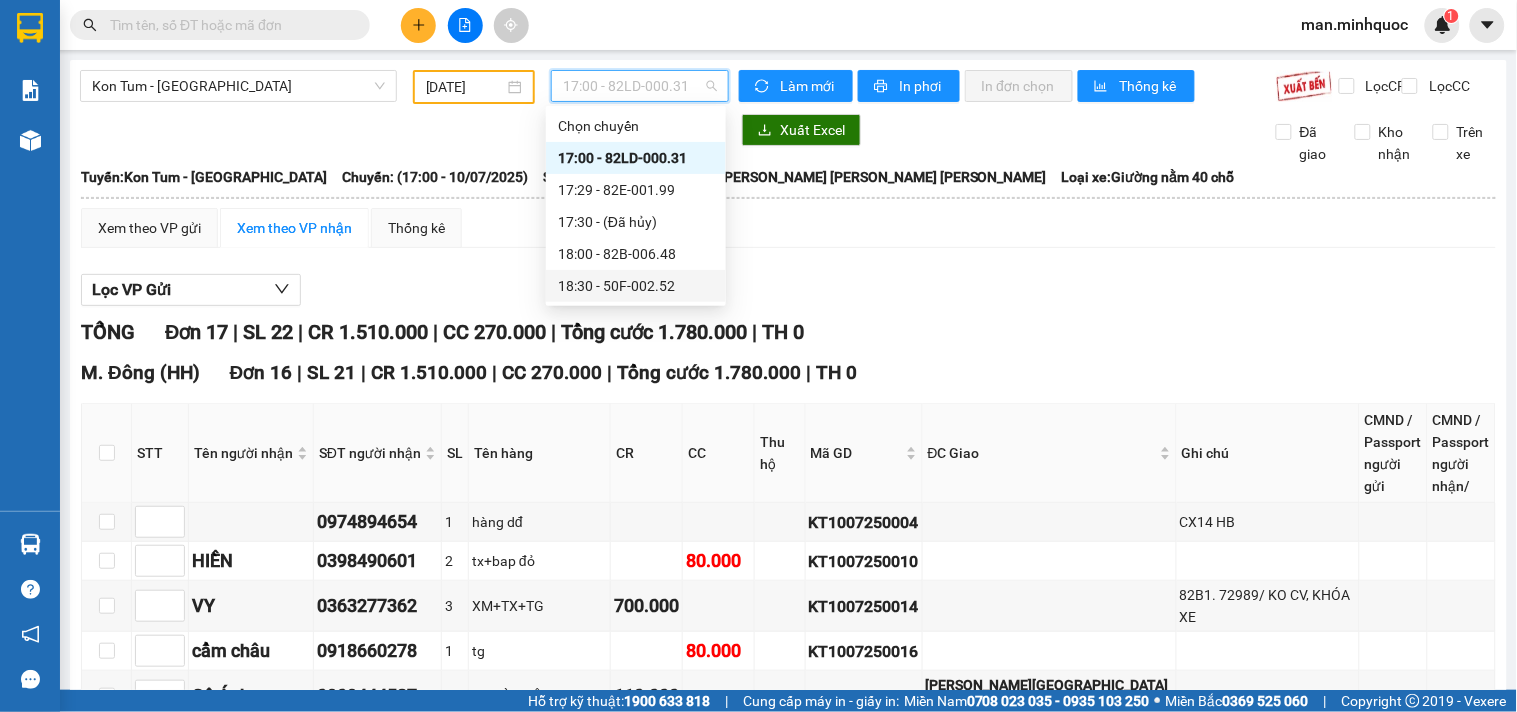 click on "18:30     - 50F-002.52" at bounding box center [636, 286] 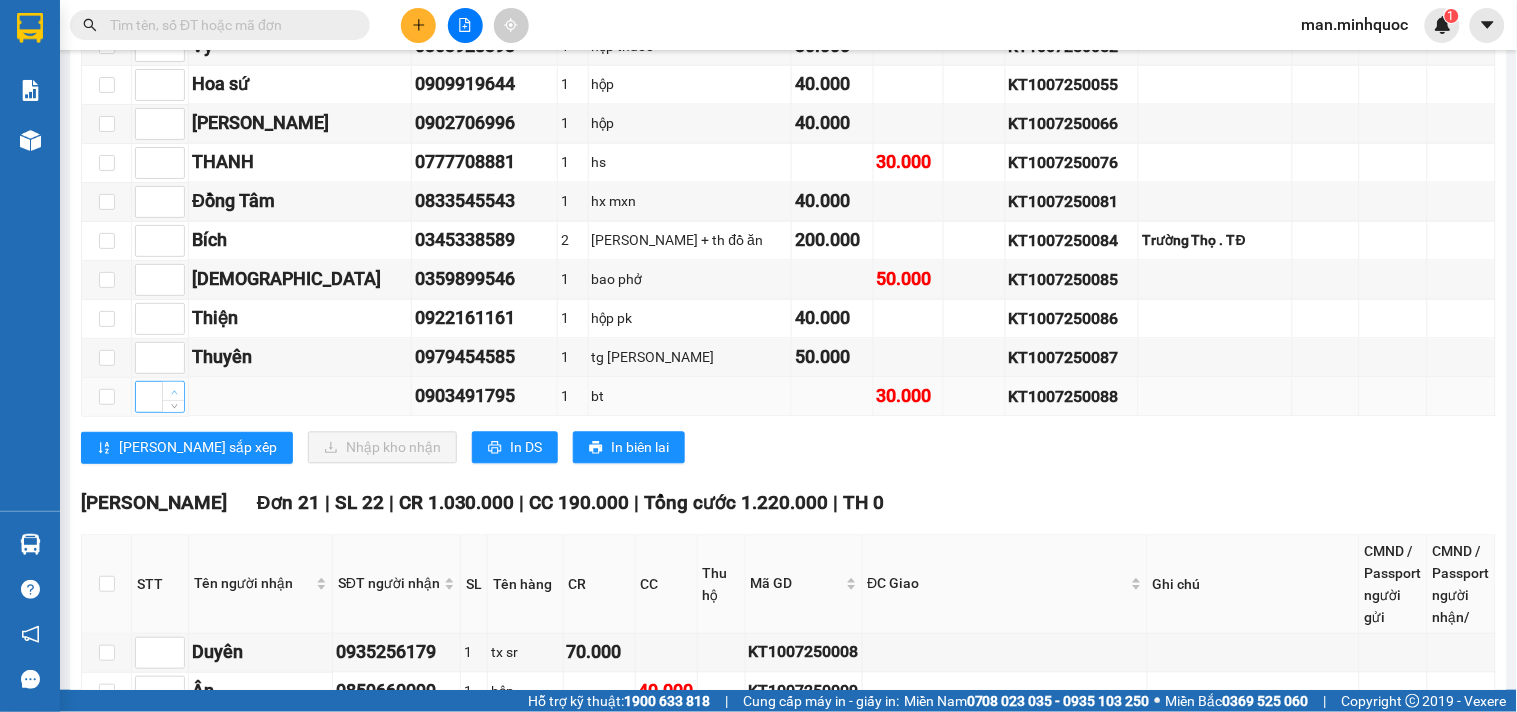 scroll, scrollTop: 1333, scrollLeft: 0, axis: vertical 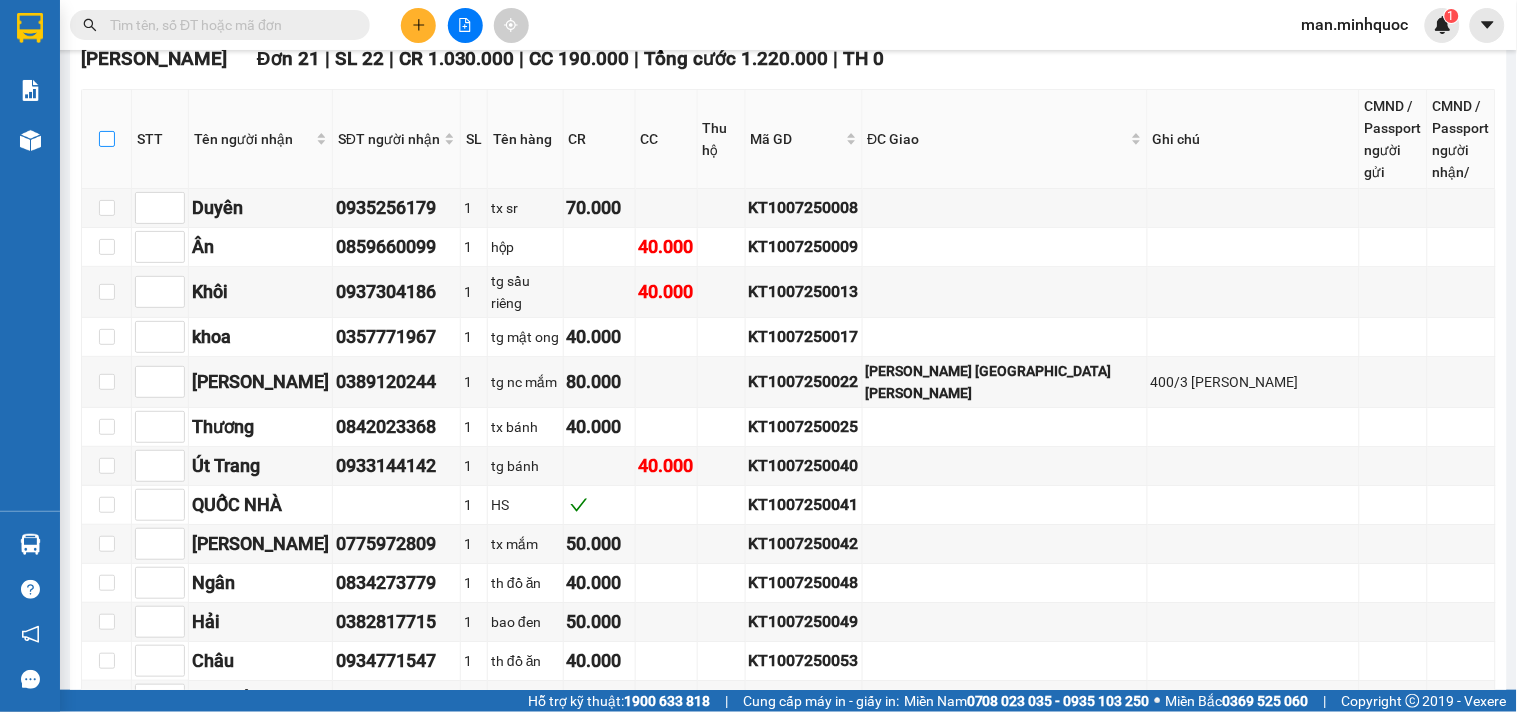 click at bounding box center (107, 139) 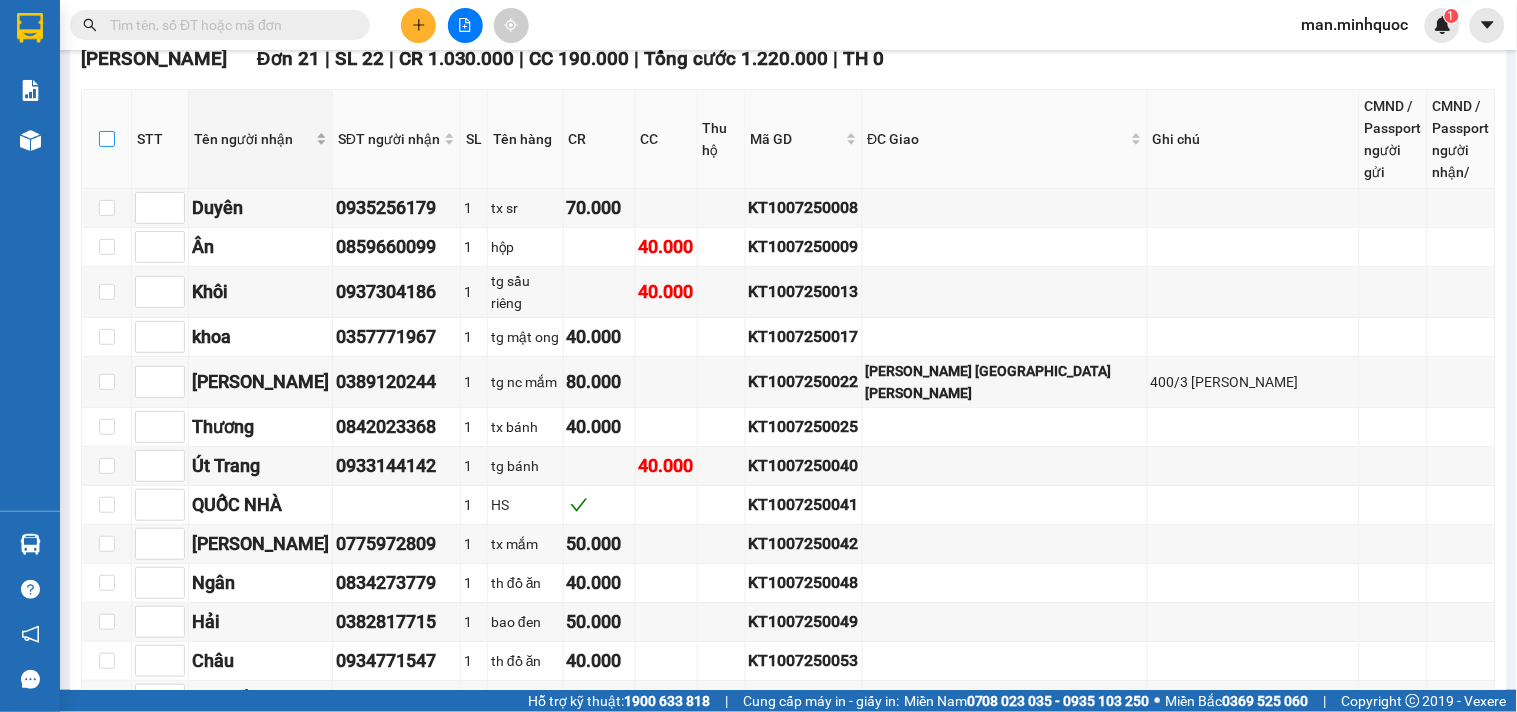 checkbox on "true" 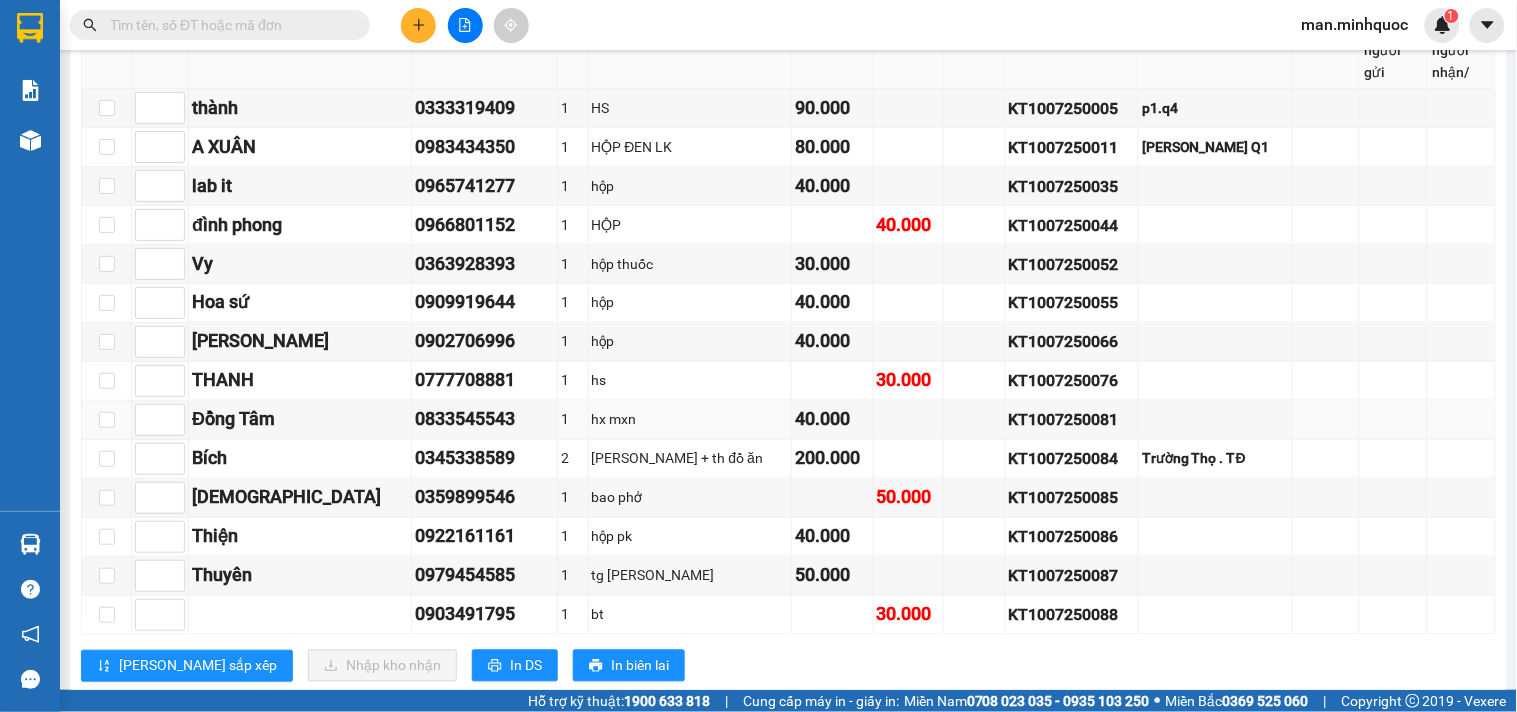 scroll, scrollTop: 336, scrollLeft: 0, axis: vertical 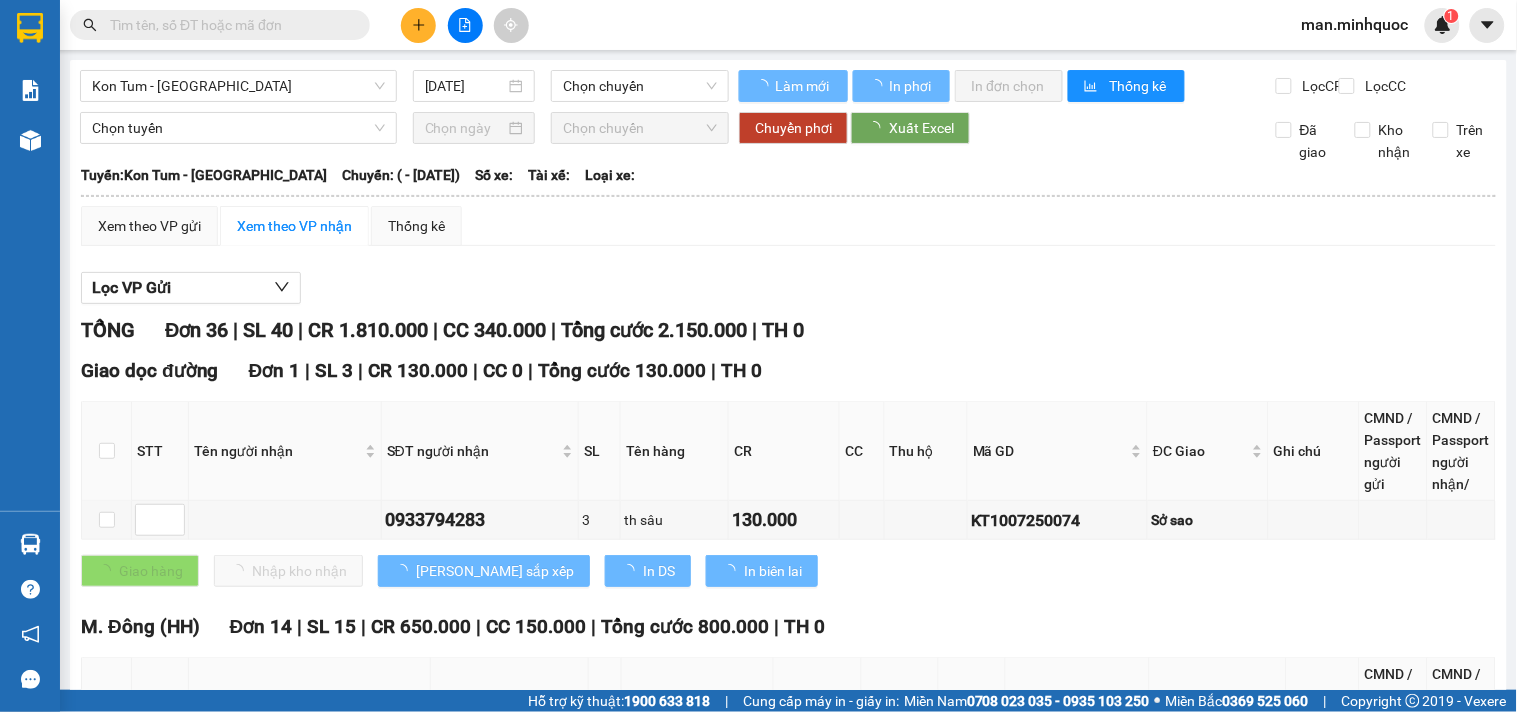 type on "[DATE]" 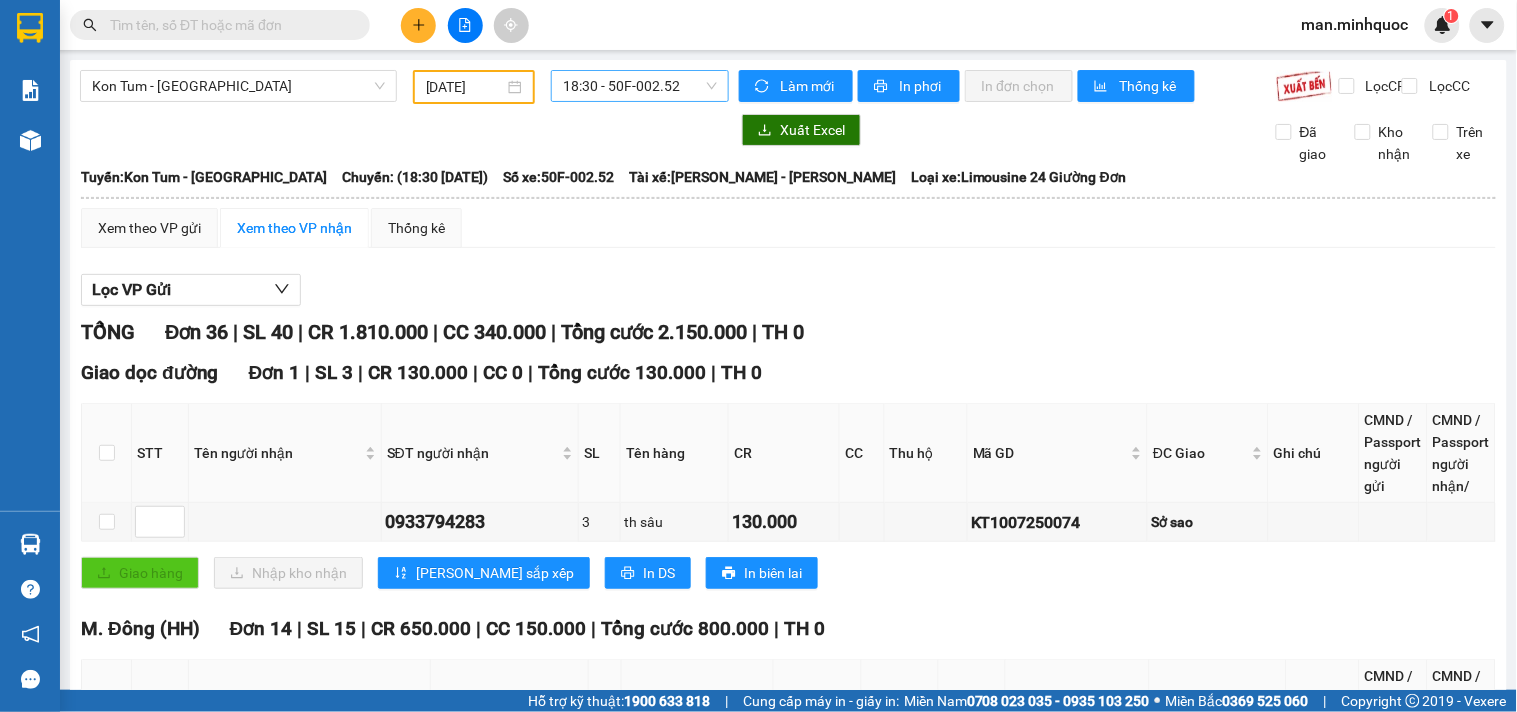 click on "18:30     - 50F-002.52" at bounding box center (640, 86) 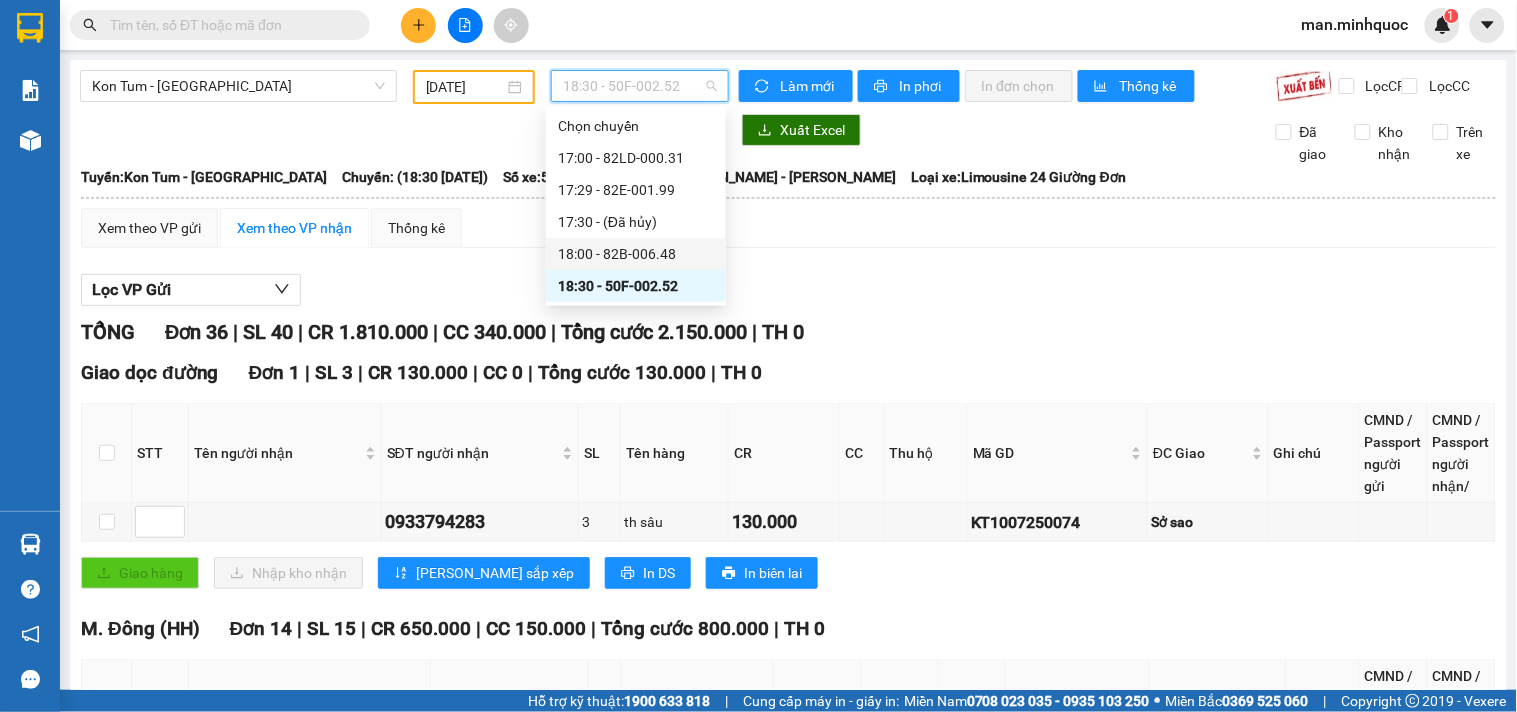 click on "18:00     - 82B-006.48" at bounding box center [636, 254] 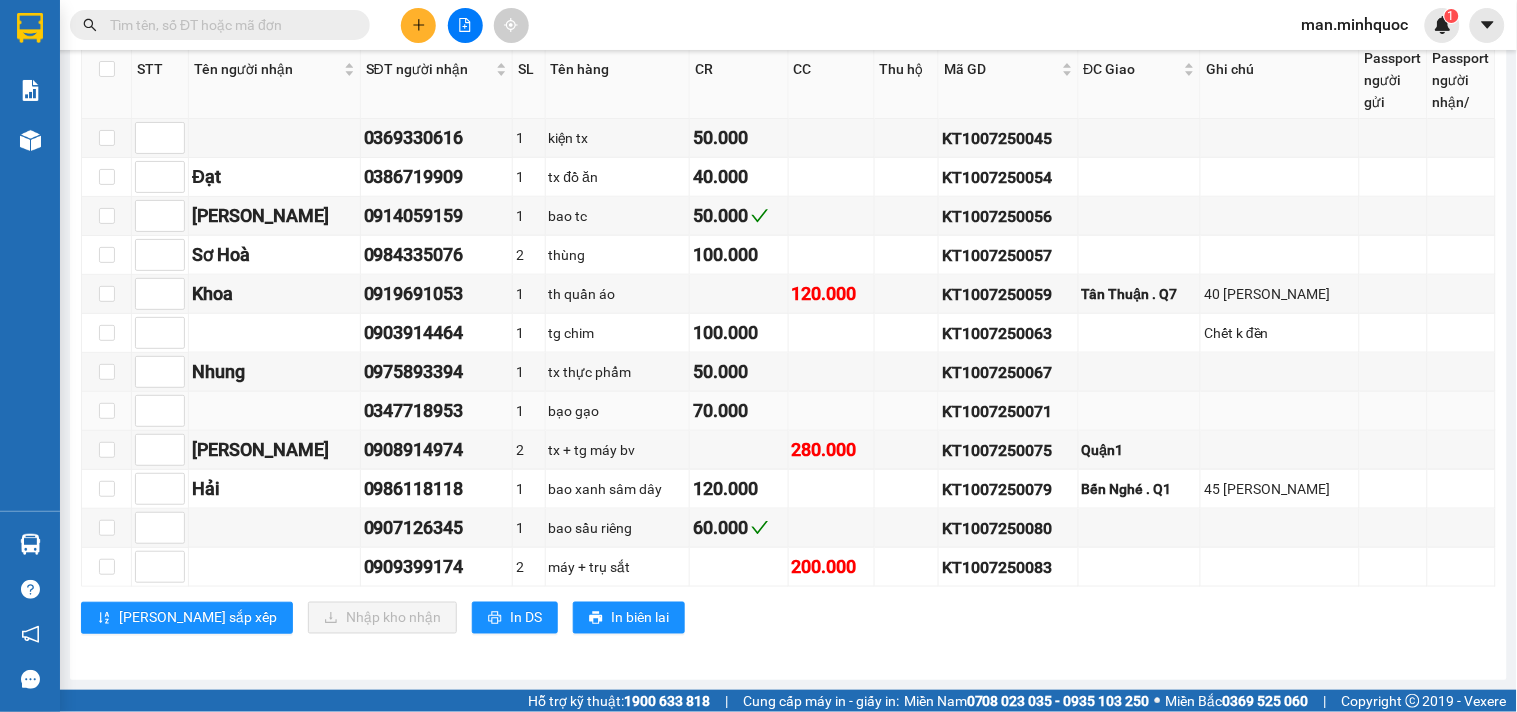 scroll, scrollTop: 0, scrollLeft: 0, axis: both 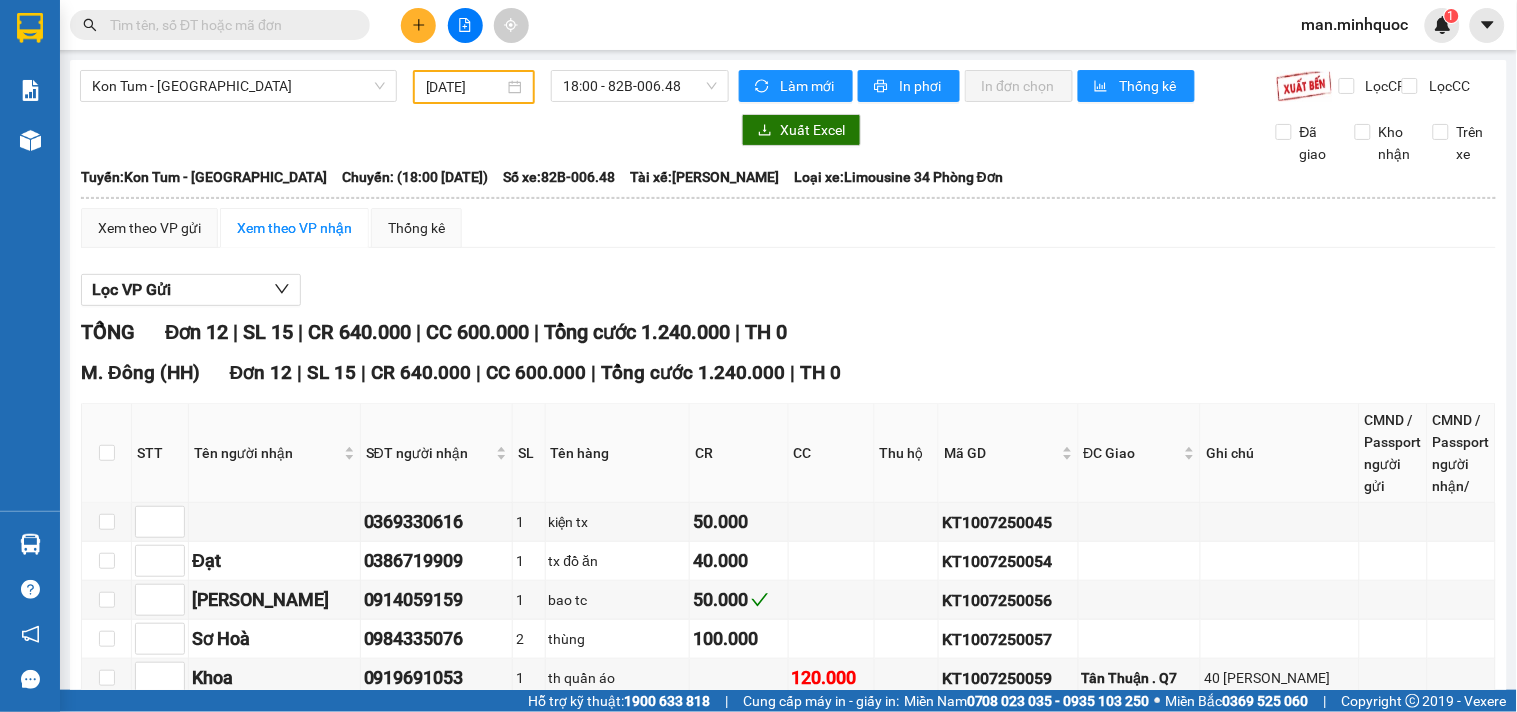 click on "Kon Tum - [GEOGRAPHIC_DATA] [DATE] 18:00     - 82B-006.48  Làm mới In phơi In đơn chọn Thống kê Lọc  CR Lọc  CC Xuất Excel Đã giao Kho nhận Trên xe Minh Quốc   02603 855 855, 0903511350   649 [PERSON_NAME], [GEOGRAPHIC_DATA] PHƠI HÀNG 07:32 [DATE] Tuyến:  [GEOGRAPHIC_DATA] - [GEOGRAPHIC_DATA] Chuyến:   (18:00 [DATE]) Tài xế:  [PERSON_NAME] TÚ - LƯƠNG THÀNH DŨNG   Số xe:  82B-006.48 Loại xe:  Limousine 34 Phòng Đơn Tuyến:  [GEOGRAPHIC_DATA] - [GEOGRAPHIC_DATA] Chuyến:   (18:00 [DATE]) Số xe:  82B-006.48 Tài xế:  [PERSON_NAME] TÚ - LƯƠNG THÀNH DŨNG Loại xe:  Limousine 34 Phòng Đơn Xem theo VP gửi Xem theo VP nhận Thống kê Lọc VP Gửi TỔNG Đơn   12 | SL   15 | CR   640.000 | CC   600.000 | Tổng cước   1.240.000 | TH   0 M. Đông (HH) Đơn   12 | SL   15 | CR   640.000 | CC   600.000 | Tổng cước   1.240.000 | TH   0 STT Tên người nhận SĐT người nhận SL Tên hàng CR CC Thu hộ Mã GD ĐC Giao Ghi chú CMND / Passport người gửi" at bounding box center [788, 562] 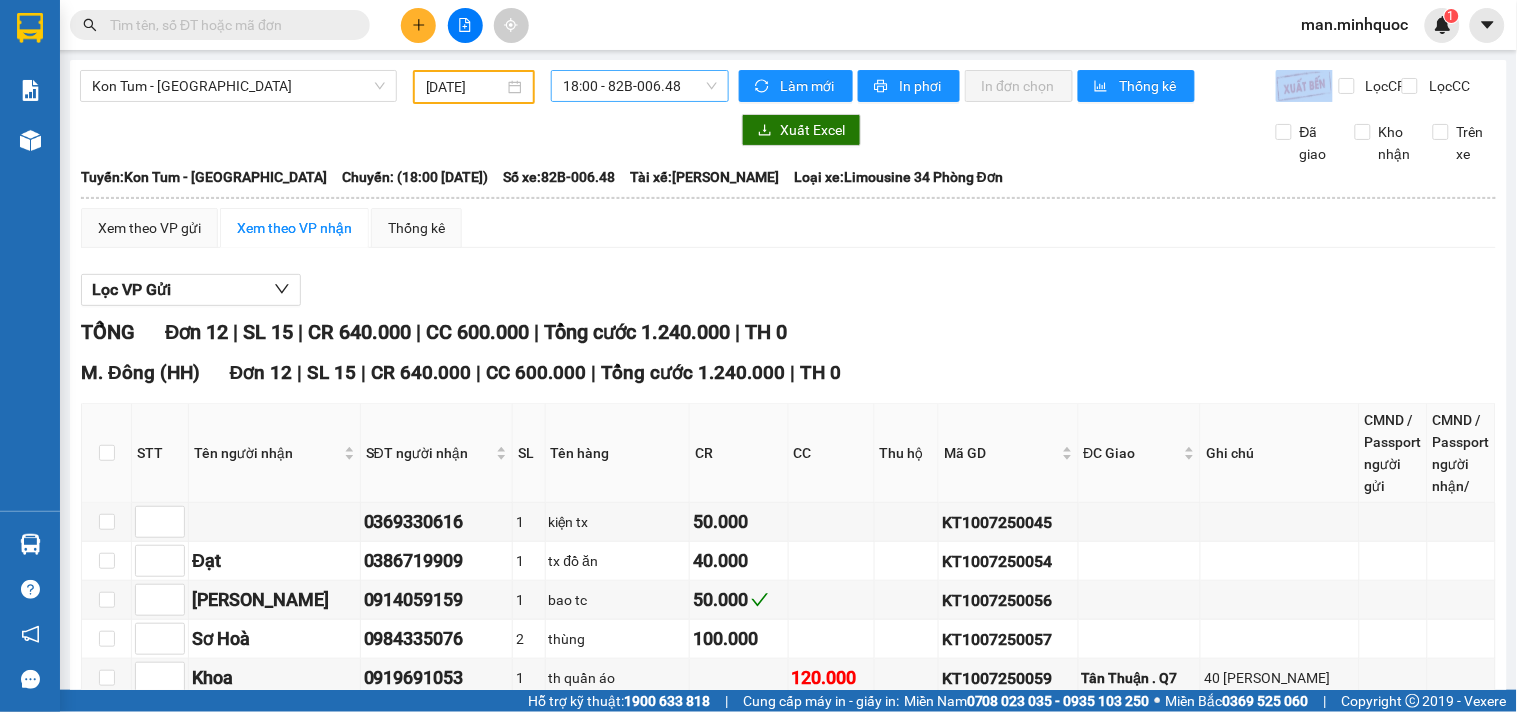 click on "Kon Tum - [GEOGRAPHIC_DATA] [DATE] 18:00     - 82B-006.48  Làm mới In phơi In đơn chọn Thống kê Lọc  CR Lọc  CC Xuất Excel Đã giao Kho nhận Trên xe Minh Quốc   02603 855 855, 0903511350   649 [PERSON_NAME], [GEOGRAPHIC_DATA] PHƠI HÀNG 07:32 [DATE] Tuyến:  [GEOGRAPHIC_DATA] - [GEOGRAPHIC_DATA] Chuyến:   (18:00 [DATE]) Tài xế:  [PERSON_NAME] TÚ - LƯƠNG THÀNH DŨNG   Số xe:  82B-006.48 Loại xe:  Limousine 34 Phòng Đơn Tuyến:  [GEOGRAPHIC_DATA] - [GEOGRAPHIC_DATA] Chuyến:   (18:00 [DATE]) Số xe:  82B-006.48 Tài xế:  [PERSON_NAME] TÚ - LƯƠNG THÀNH DŨNG Loại xe:  Limousine 34 Phòng Đơn Xem theo VP gửi Xem theo VP nhận Thống kê Lọc VP Gửi TỔNG Đơn   12 | SL   15 | CR   640.000 | CC   600.000 | Tổng cước   1.240.000 | TH   0 M. Đông (HH) Đơn   12 | SL   15 | CR   640.000 | CC   600.000 | Tổng cước   1.240.000 | TH   0 STT Tên người nhận SĐT người nhận SL Tên hàng CR CC Thu hộ Mã GD ĐC Giao Ghi chú CMND / Passport người gửi" at bounding box center [788, 562] 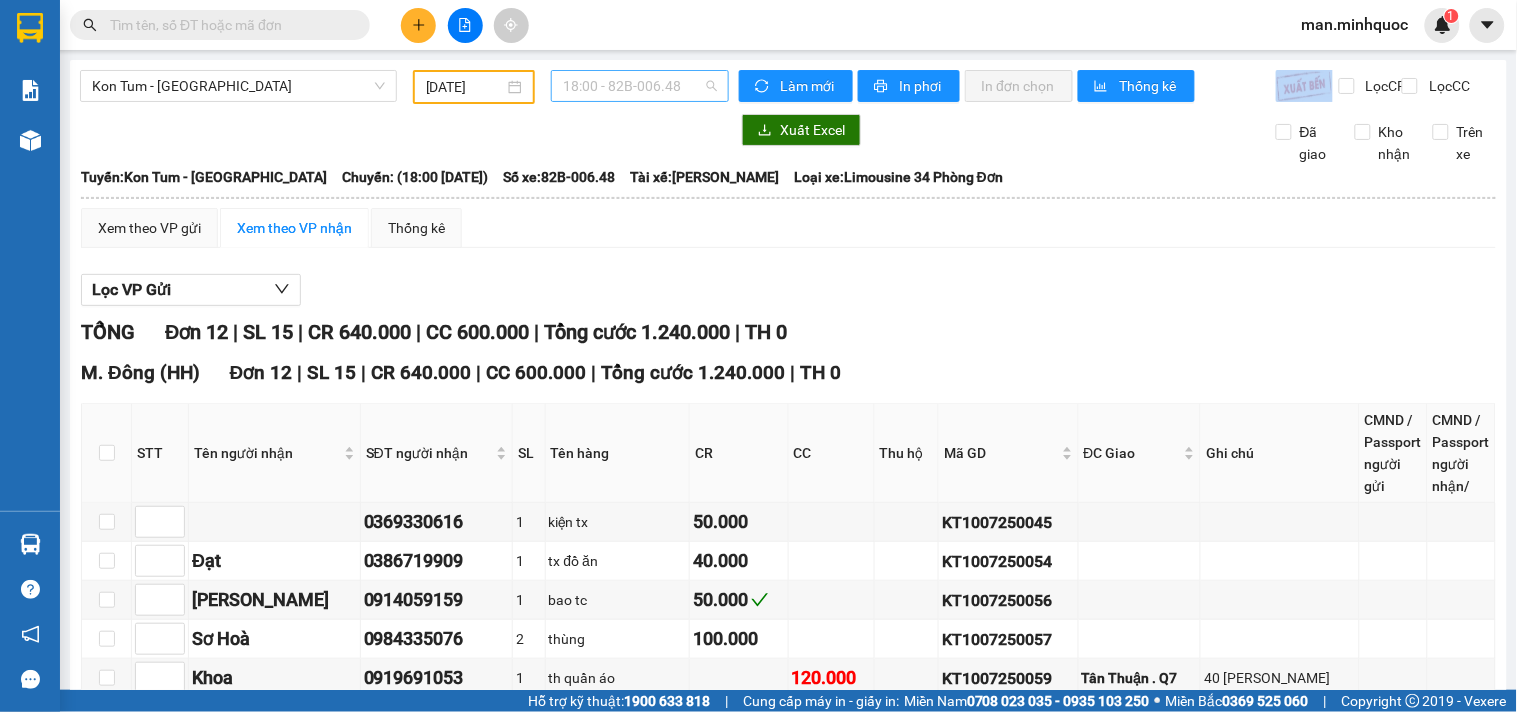click on "18:00     - 82B-006.48" at bounding box center (640, 86) 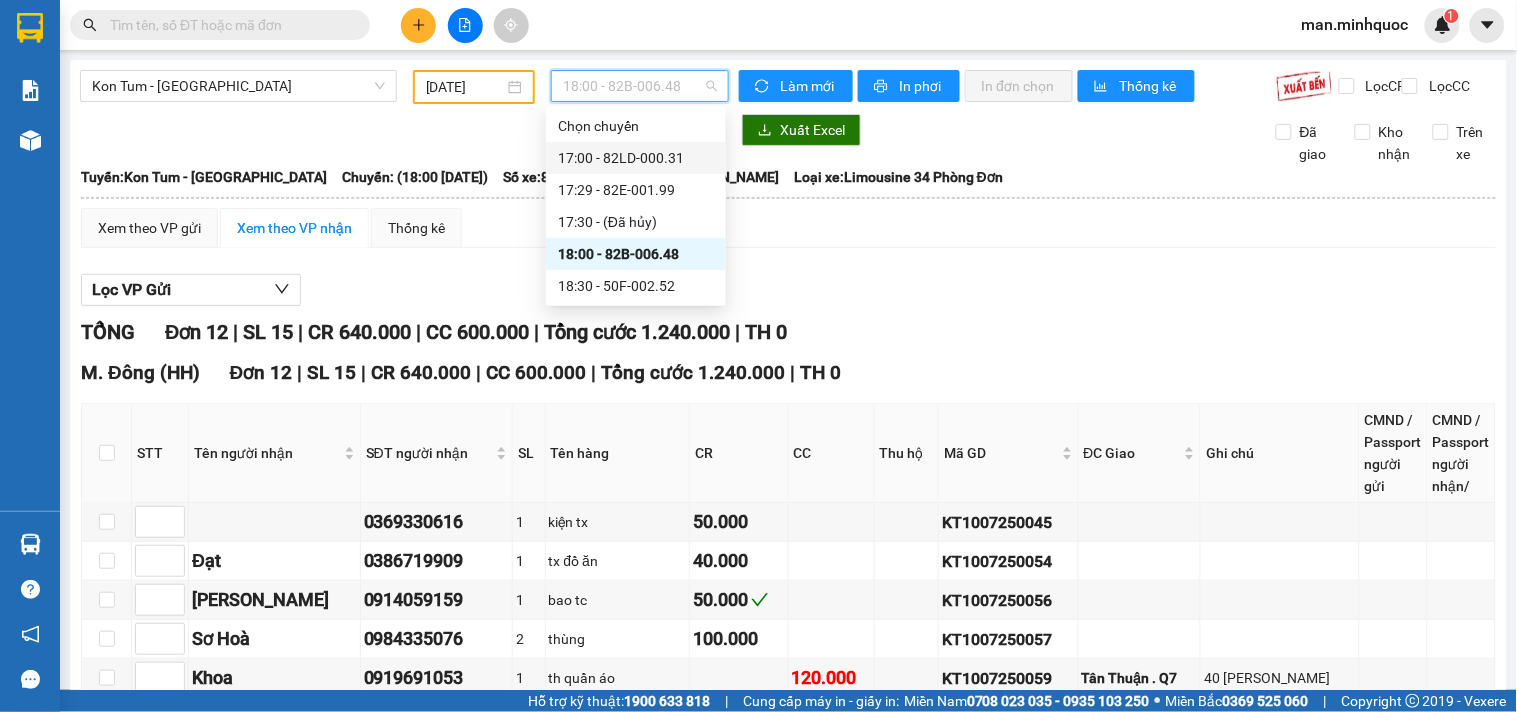 click on "17:00     - 82LD-000.31" at bounding box center [636, 158] 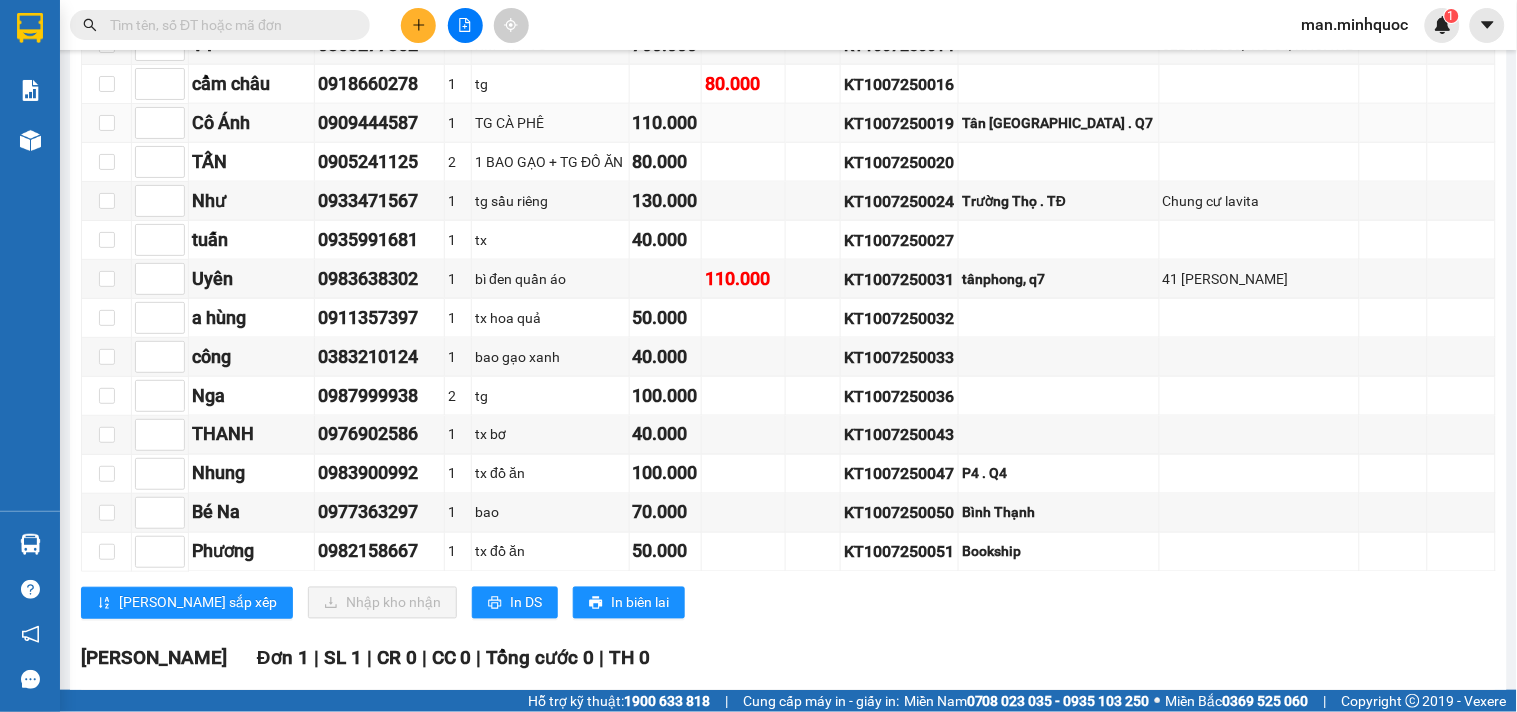 scroll, scrollTop: 816, scrollLeft: 0, axis: vertical 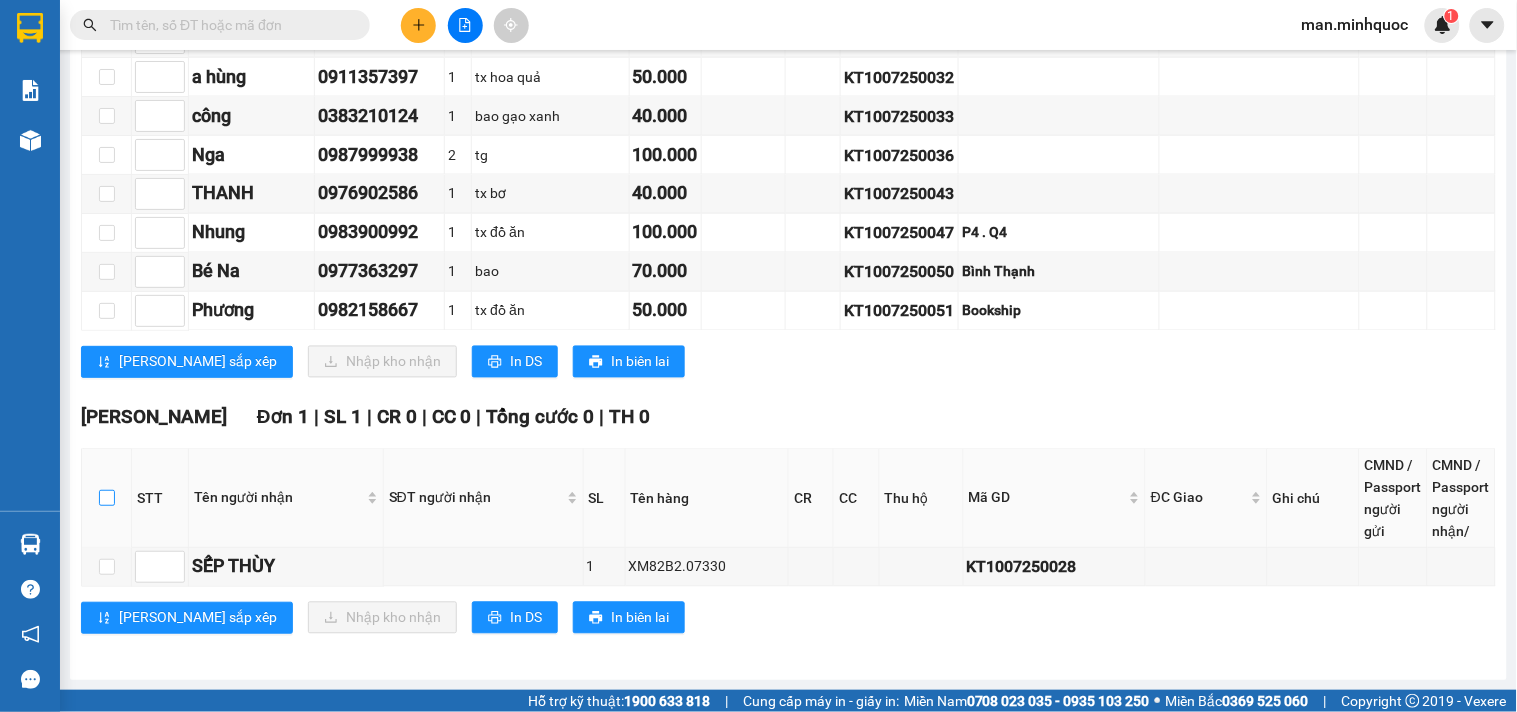 click at bounding box center [107, 498] 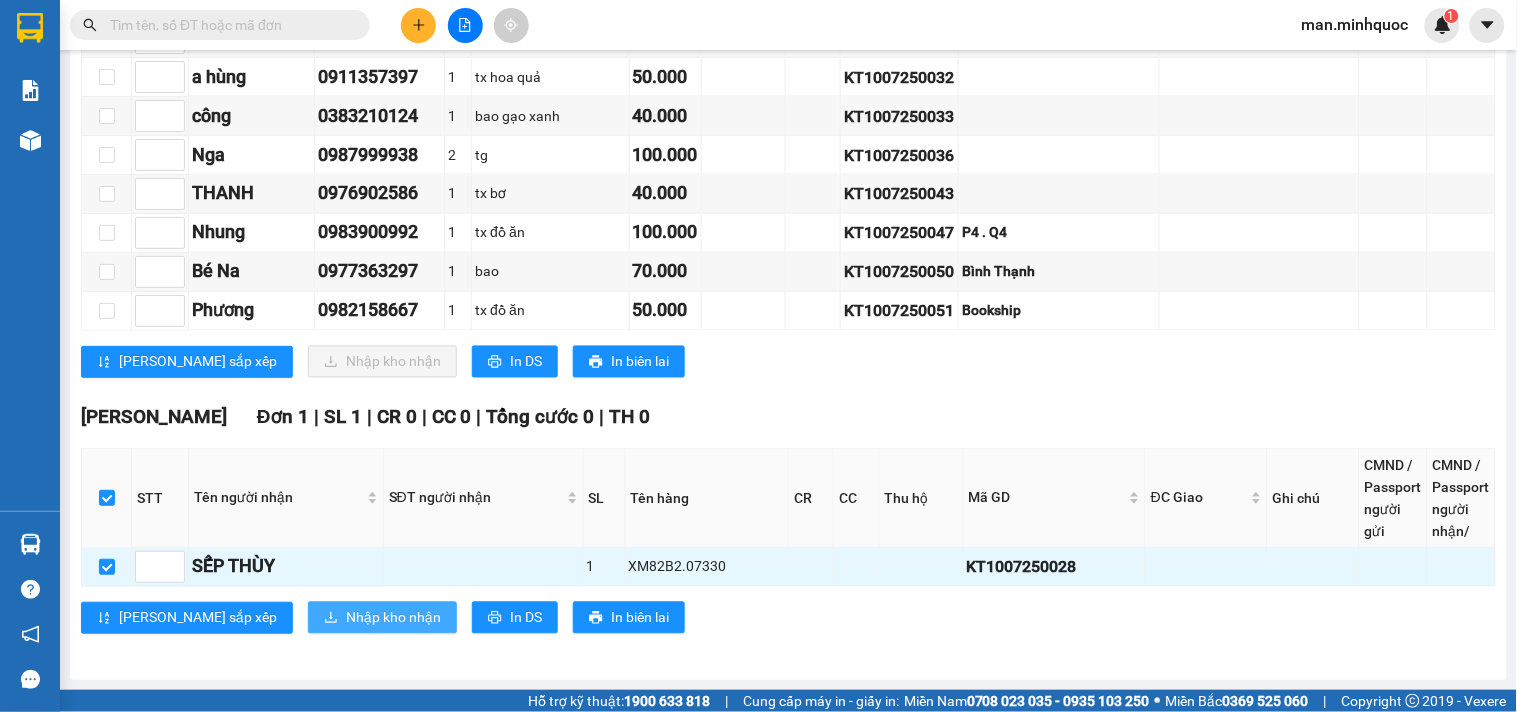 click on "Nhập kho nhận" at bounding box center [393, 618] 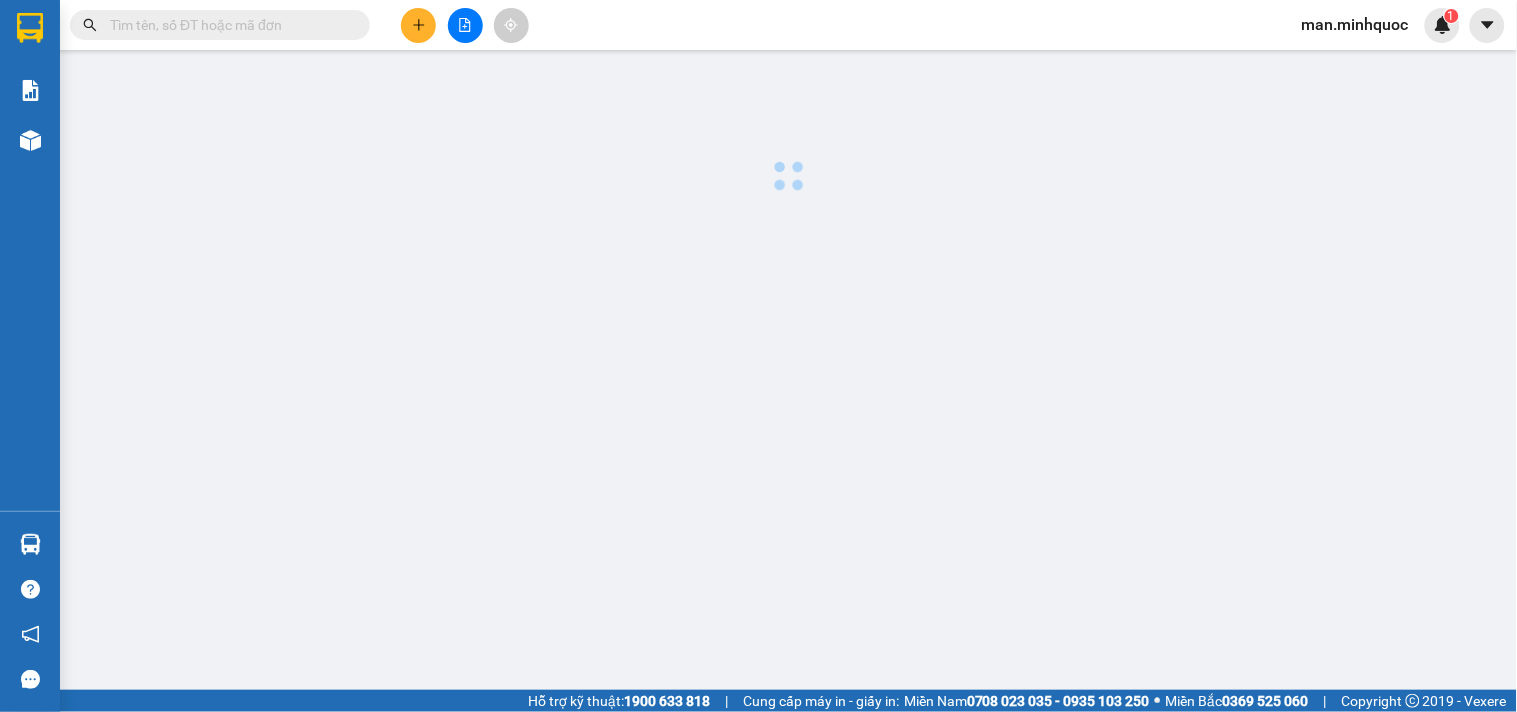 scroll, scrollTop: 0, scrollLeft: 0, axis: both 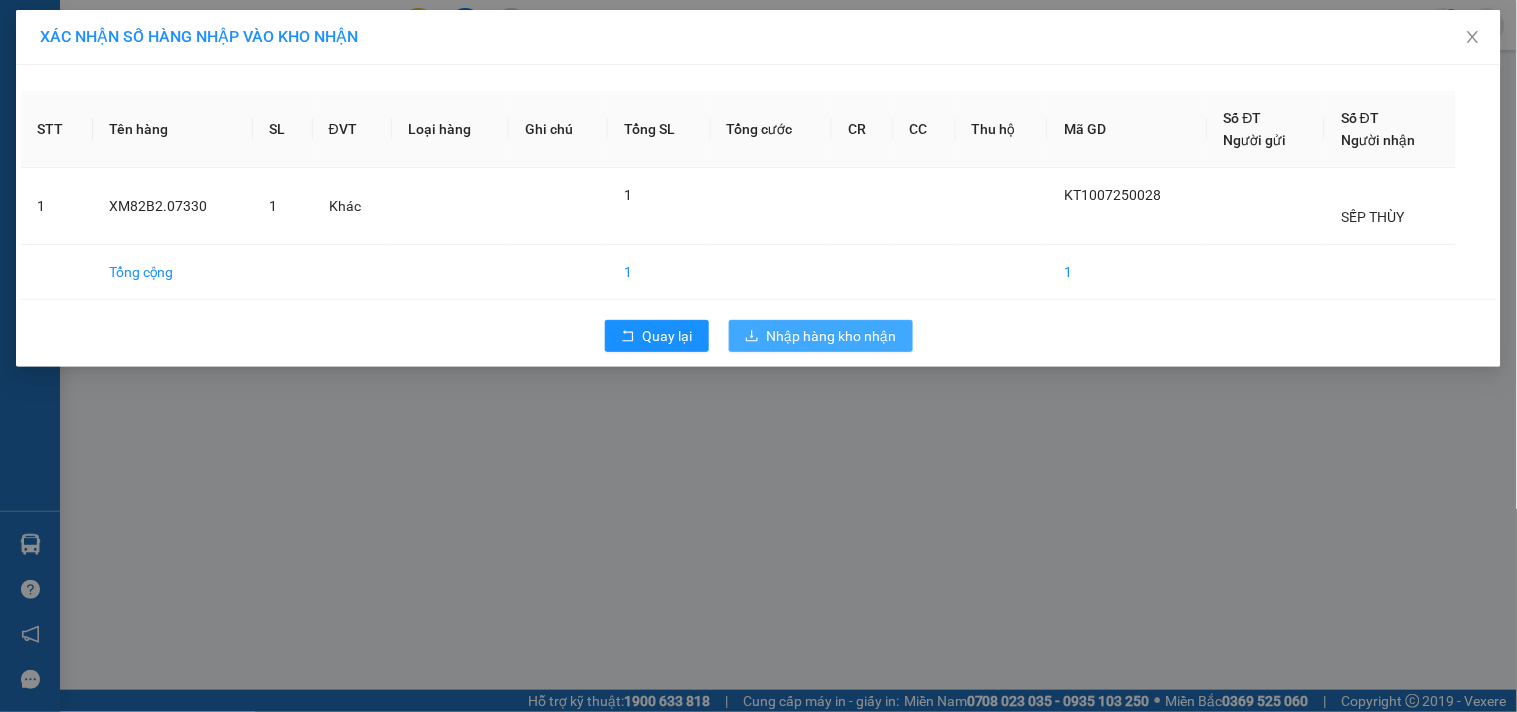 click on "Nhập hàng kho nhận" at bounding box center (832, 336) 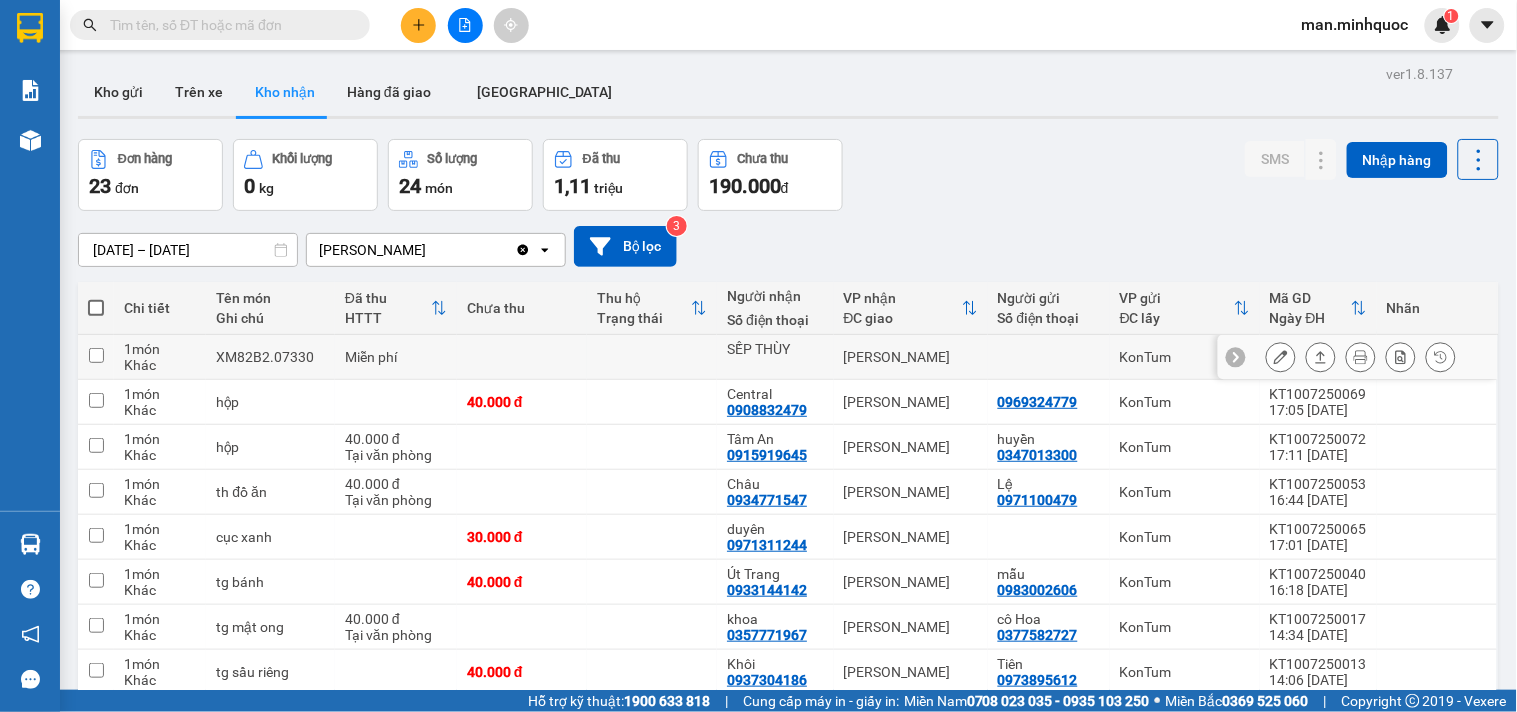 click 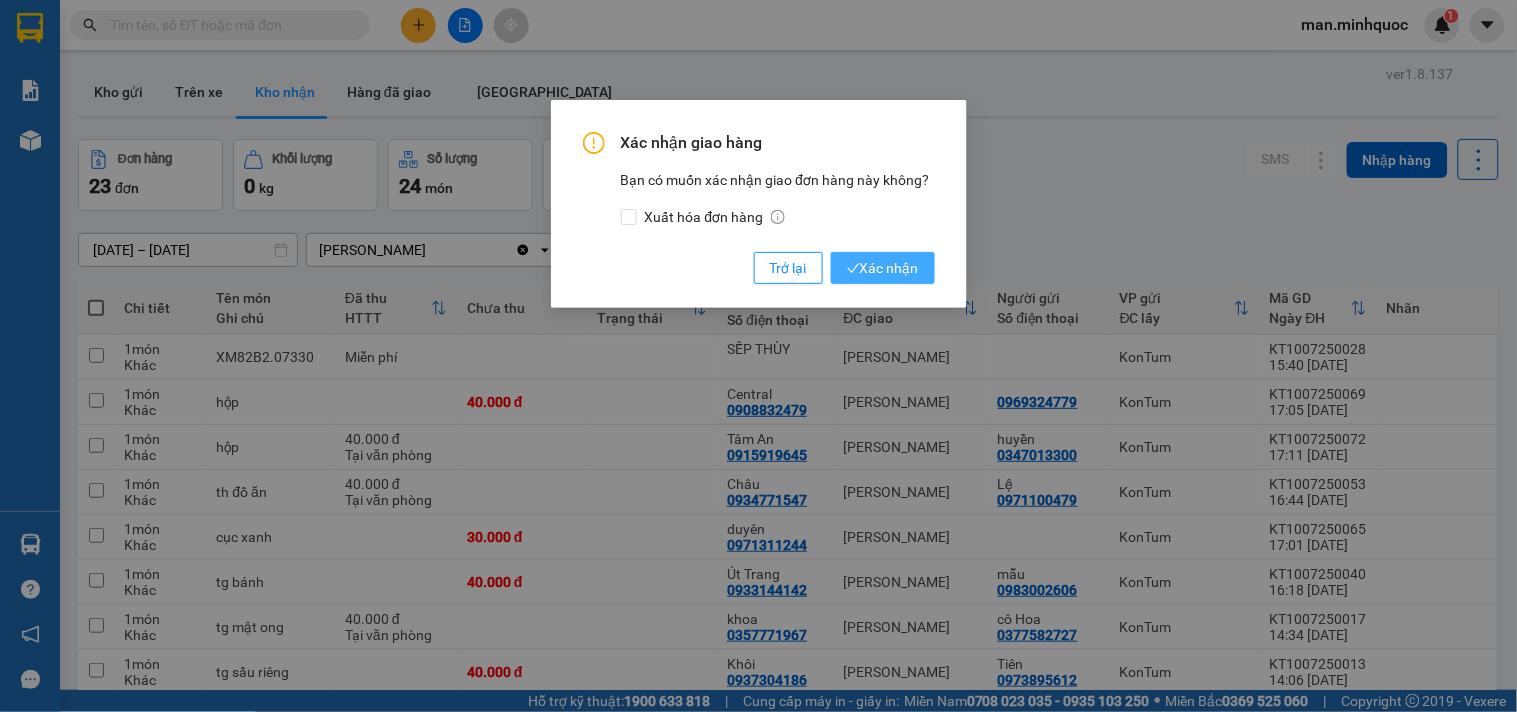 click on "Xác nhận" at bounding box center (883, 268) 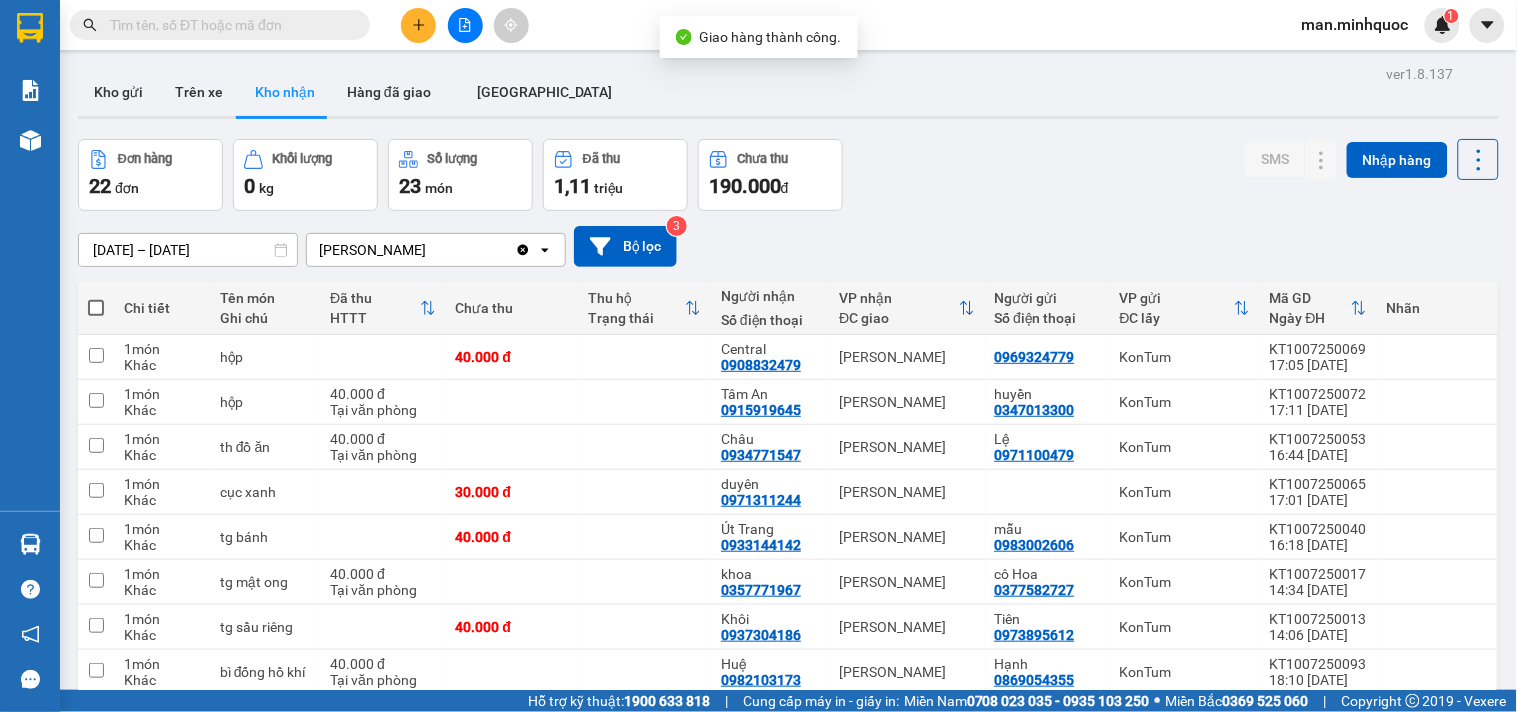 click 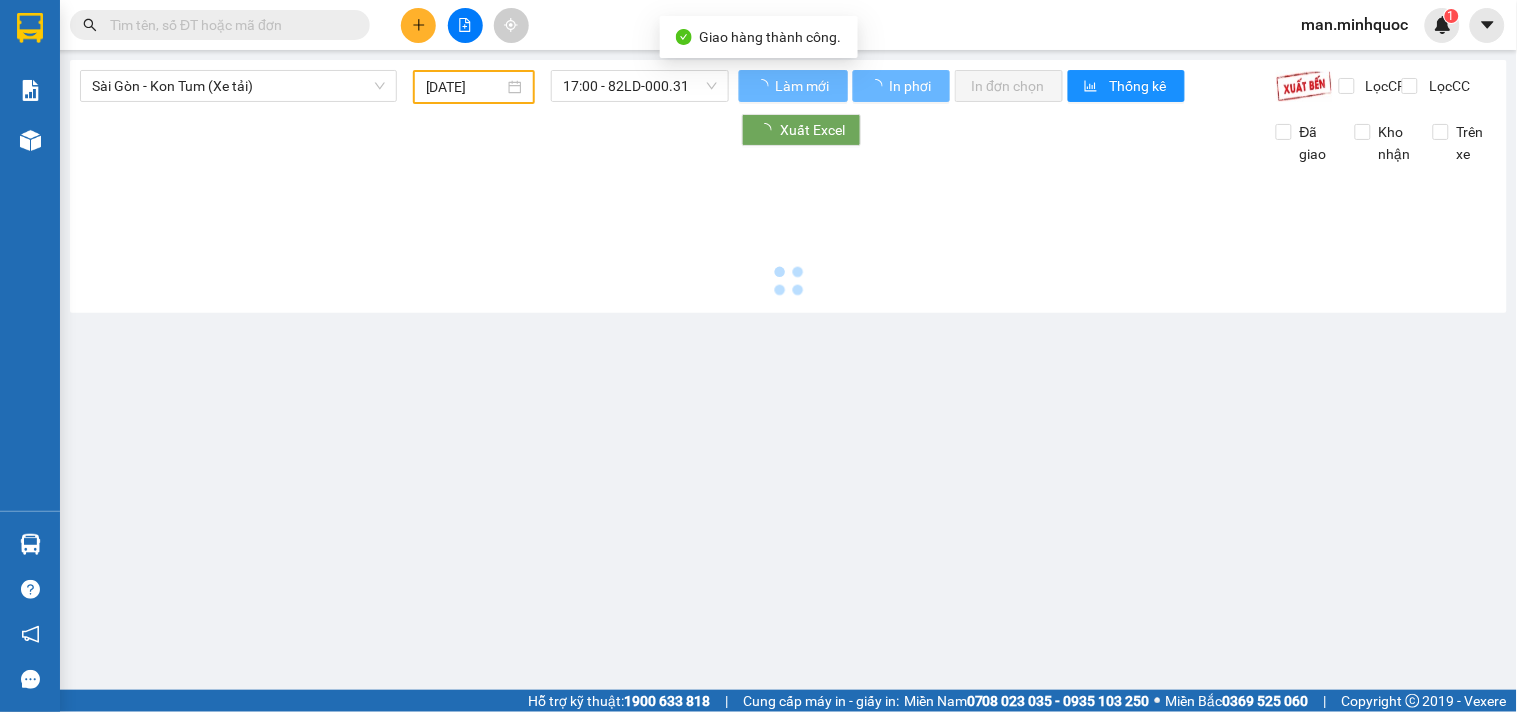 type on "[DATE]" 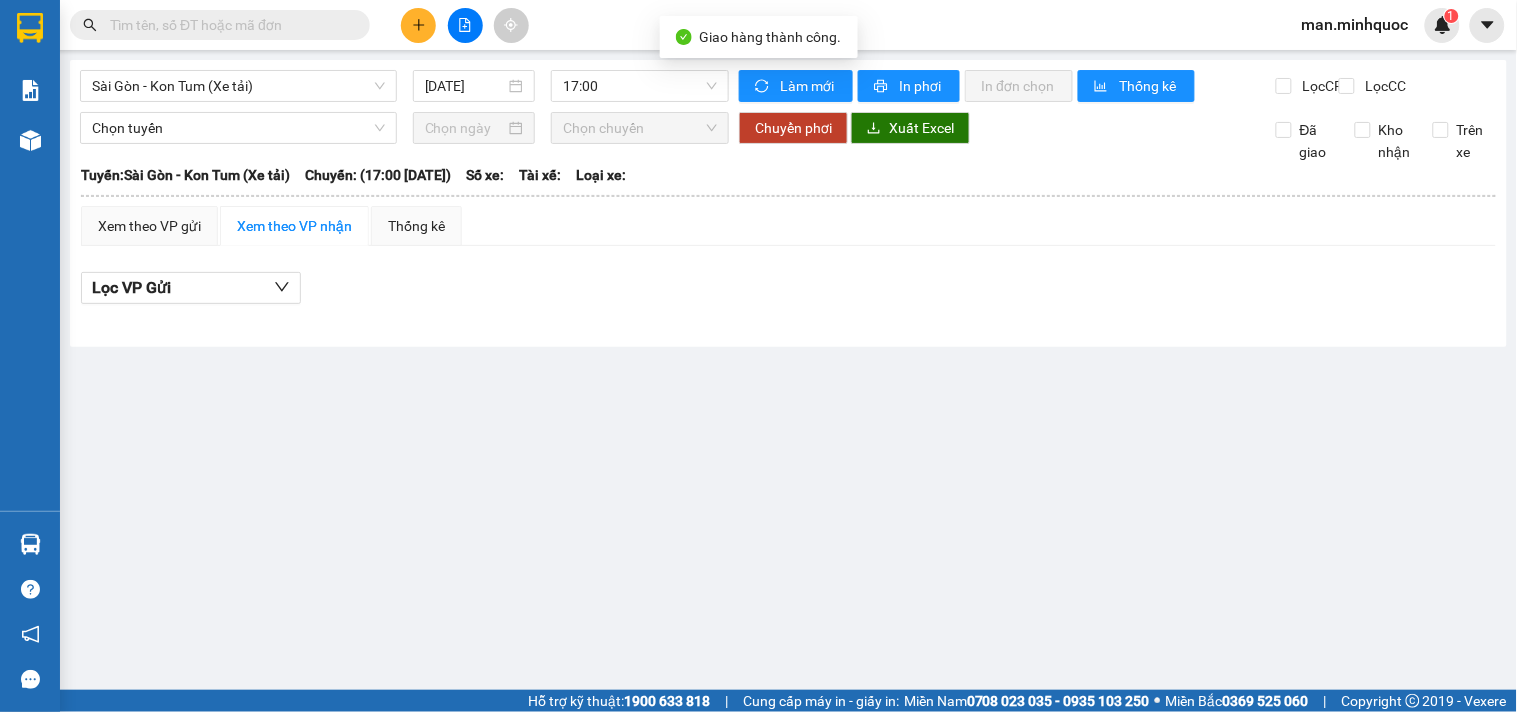 click on "Sài Gòn - Kon Tum (Xe tải) [DATE] 17:00" at bounding box center (404, 86) 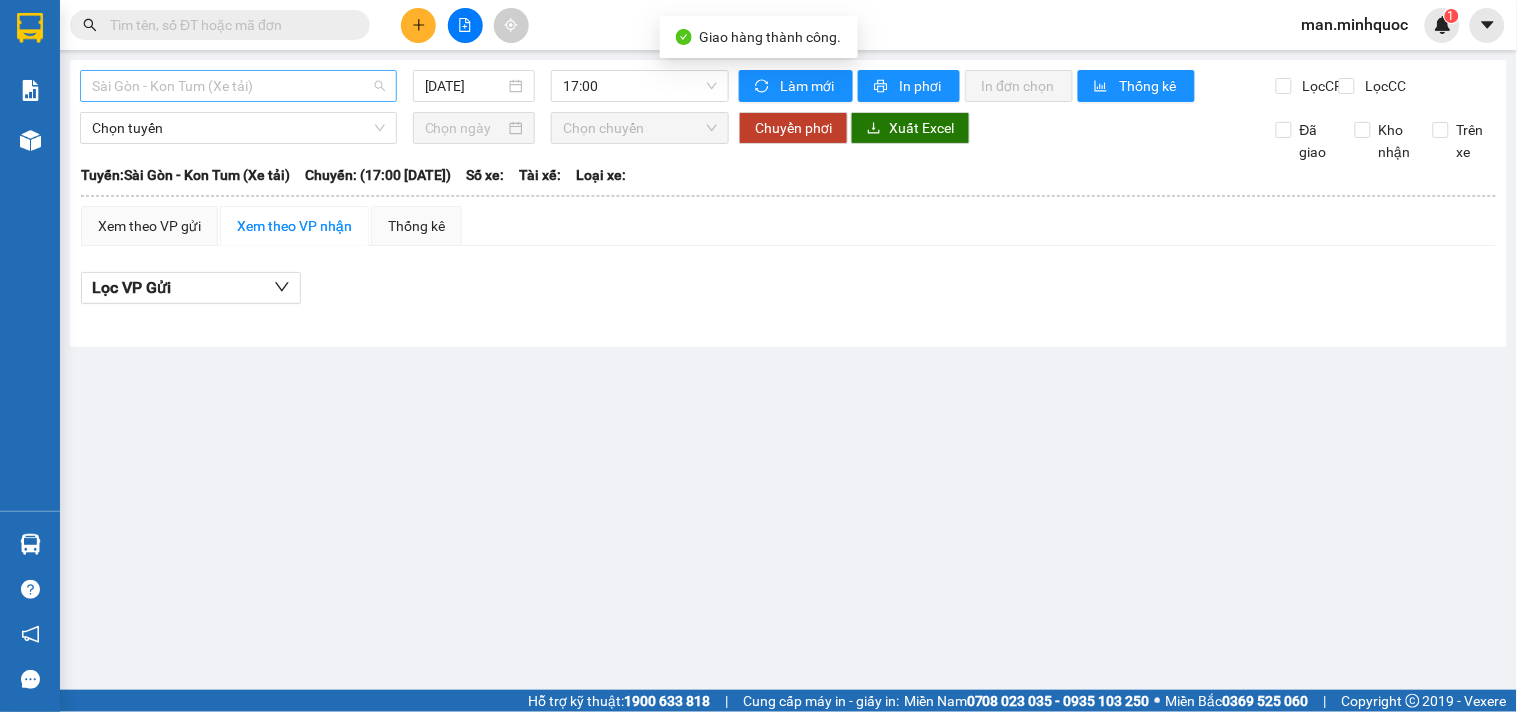 click on "Sài Gòn - Kon Tum (Xe tải)" at bounding box center (238, 86) 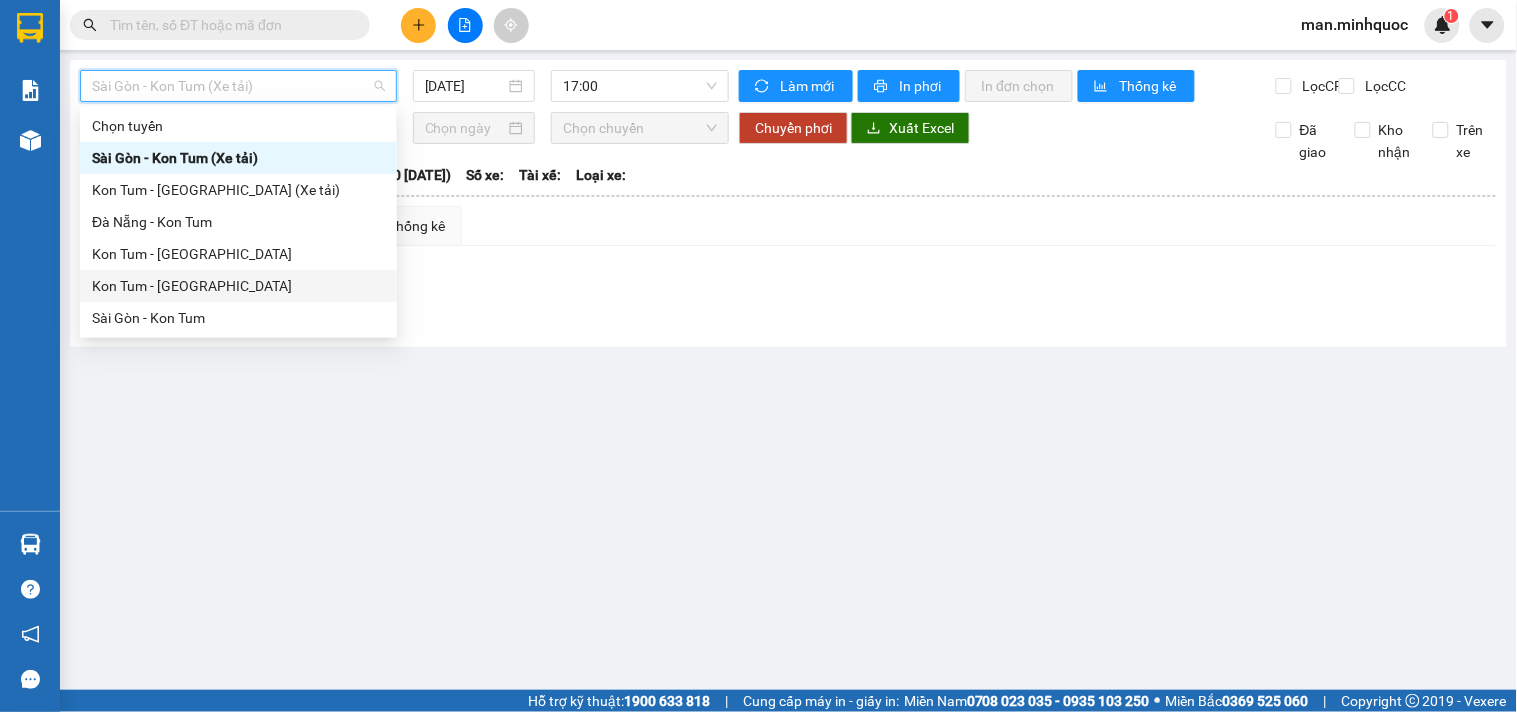 click on "Kon Tum - [GEOGRAPHIC_DATA]" at bounding box center [238, 286] 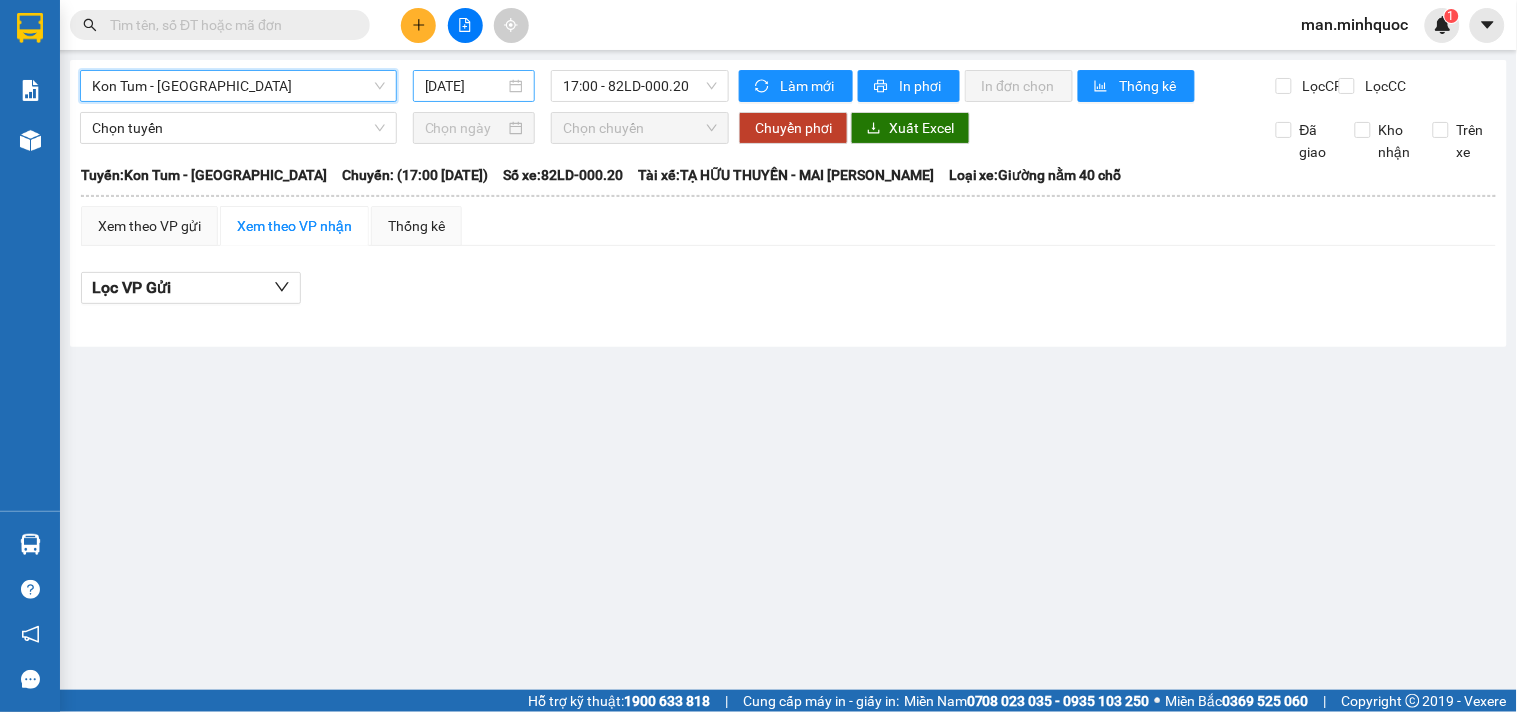 click on "[DATE]" at bounding box center [465, 86] 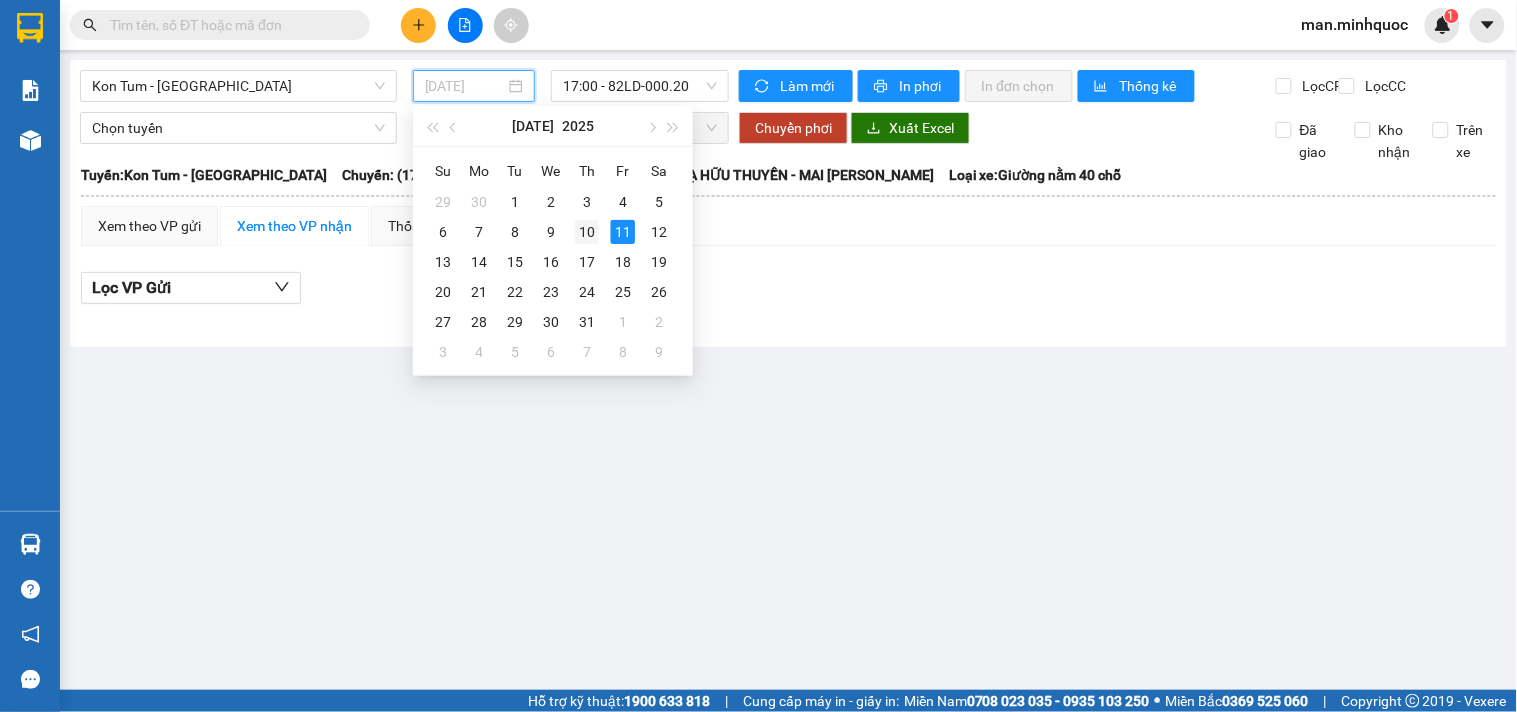 click on "10" at bounding box center [587, 232] 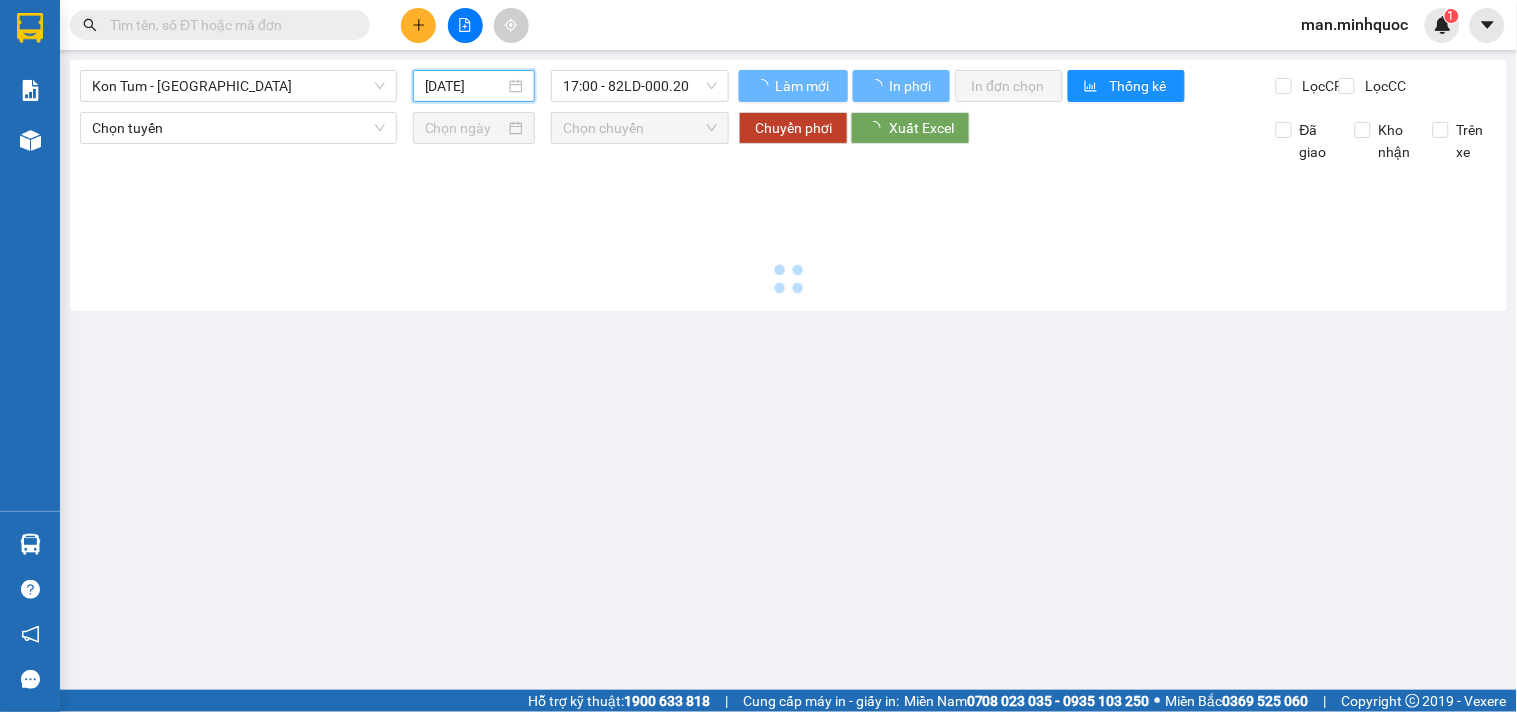 type on "[DATE]" 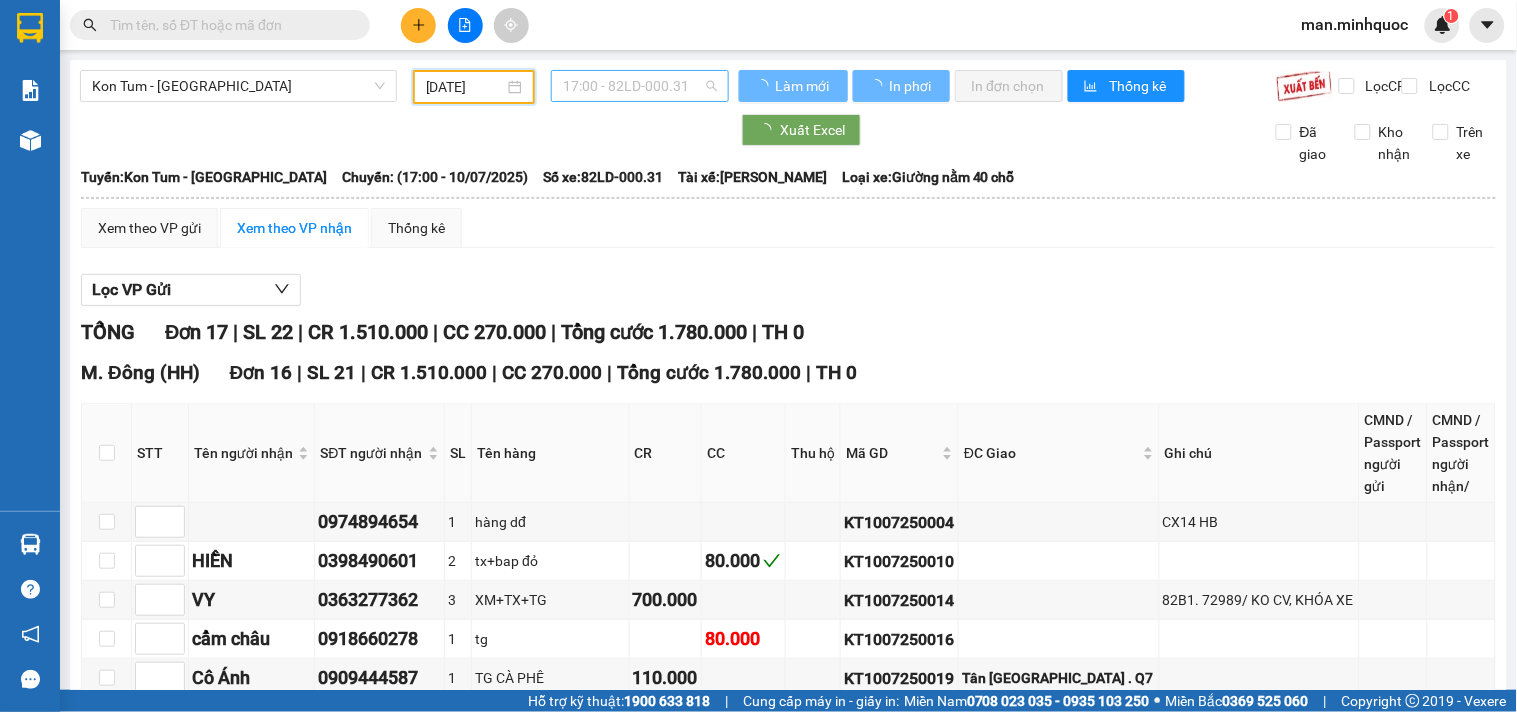 click on "17:00     - 82LD-000.31" at bounding box center [640, 86] 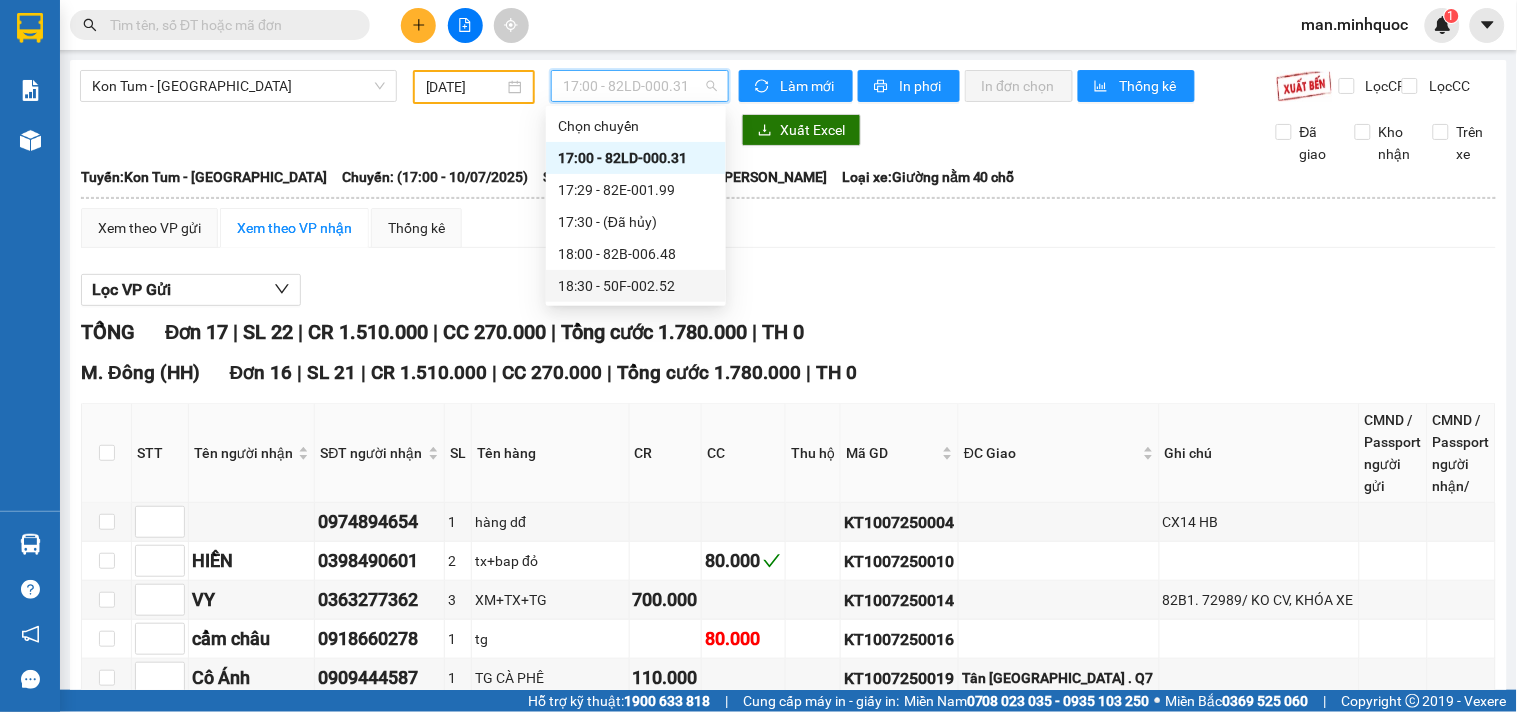 click on "18:30     - 50F-002.52" at bounding box center [636, 286] 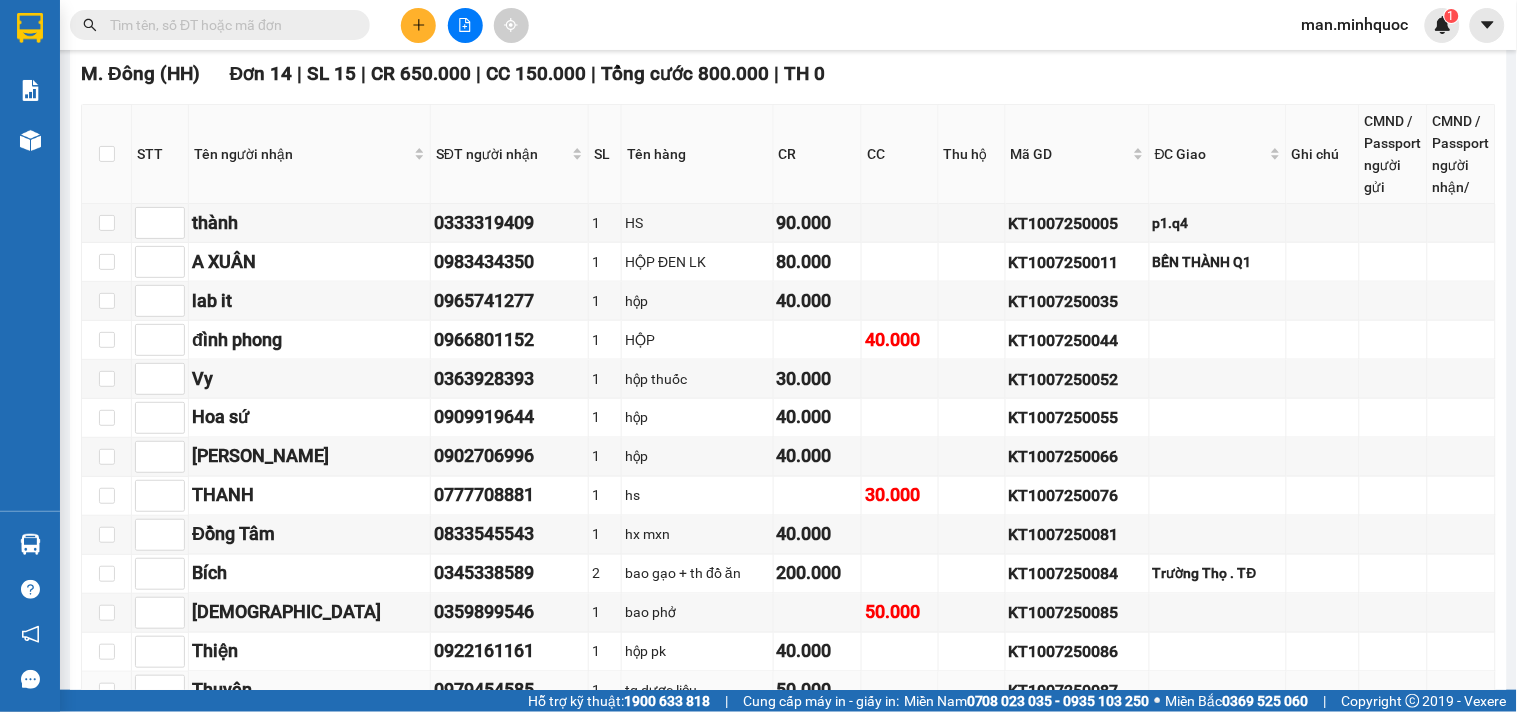 scroll, scrollTop: 1000, scrollLeft: 0, axis: vertical 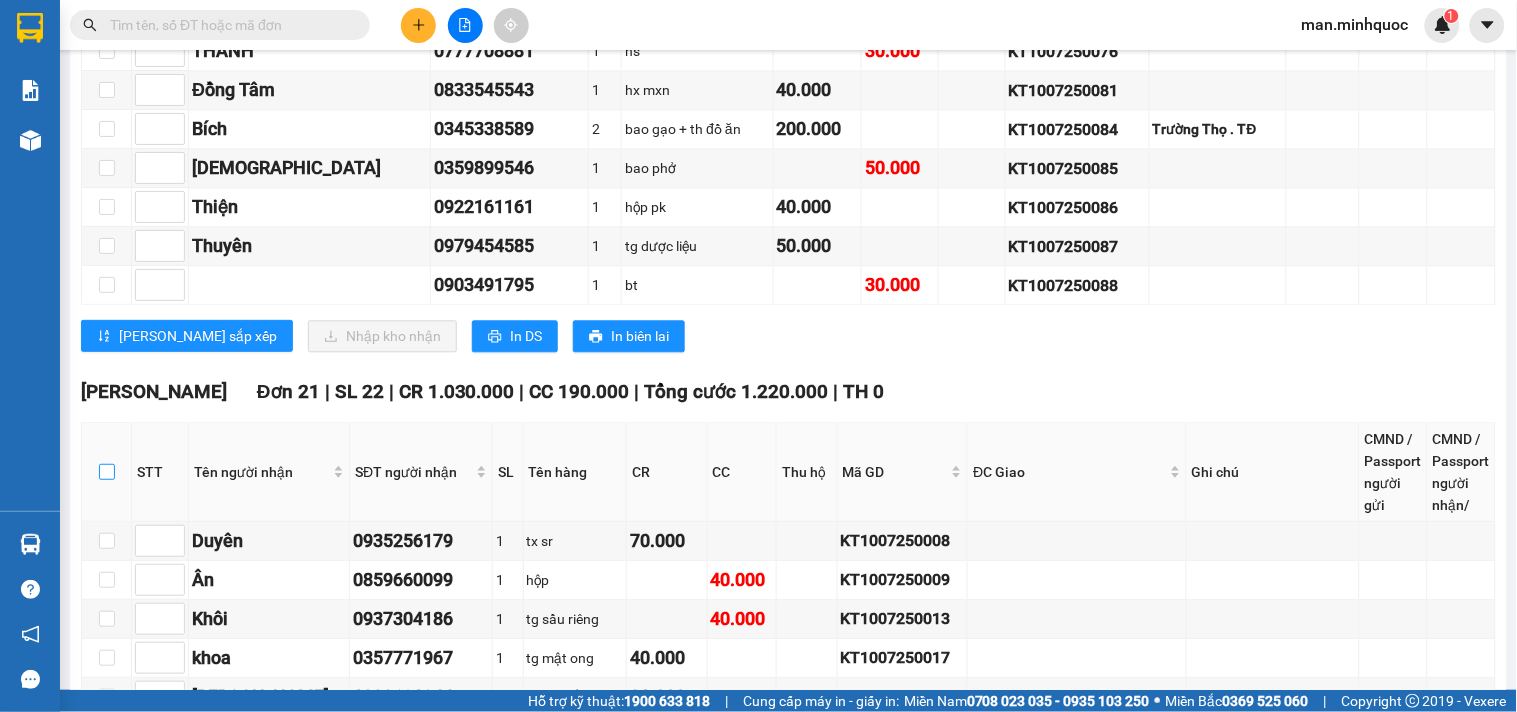 click at bounding box center [107, 472] 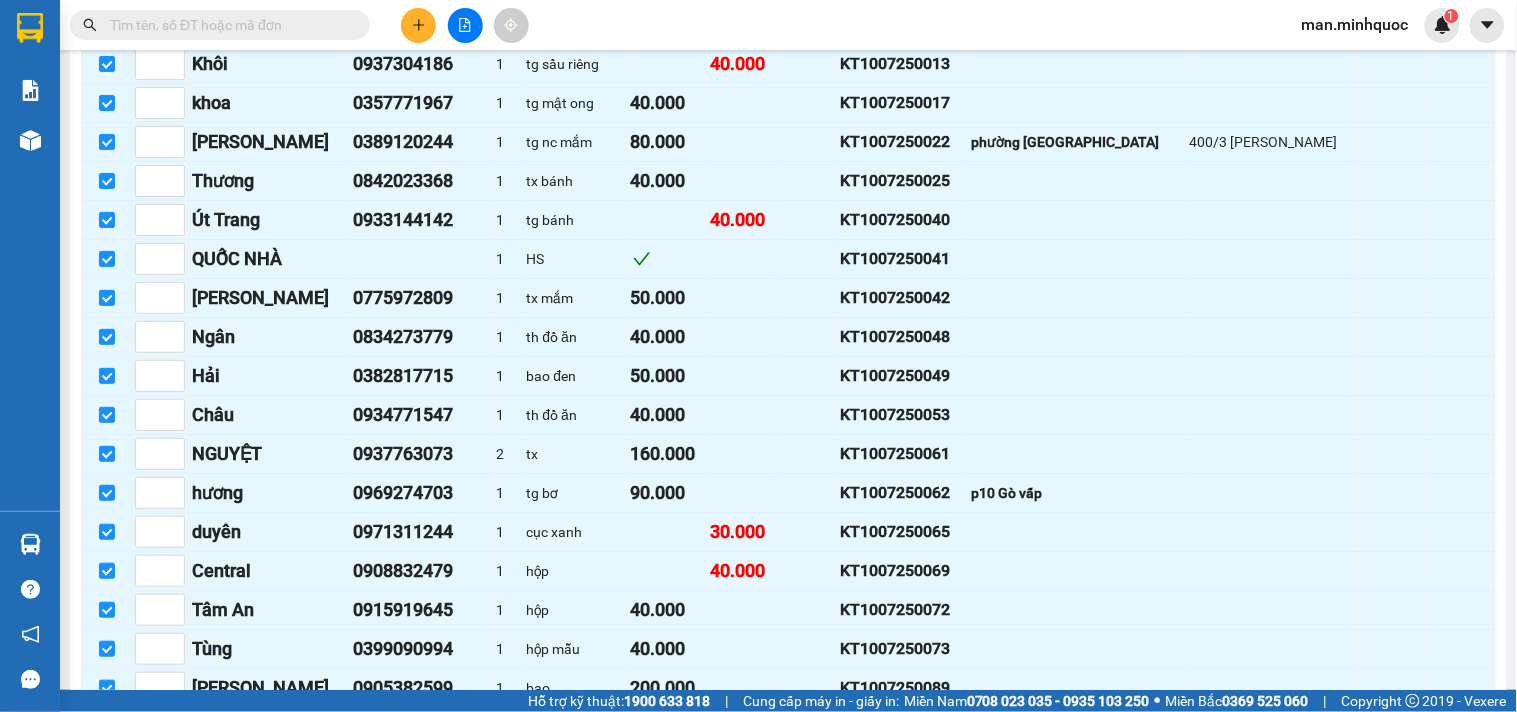 scroll, scrollTop: 1781, scrollLeft: 0, axis: vertical 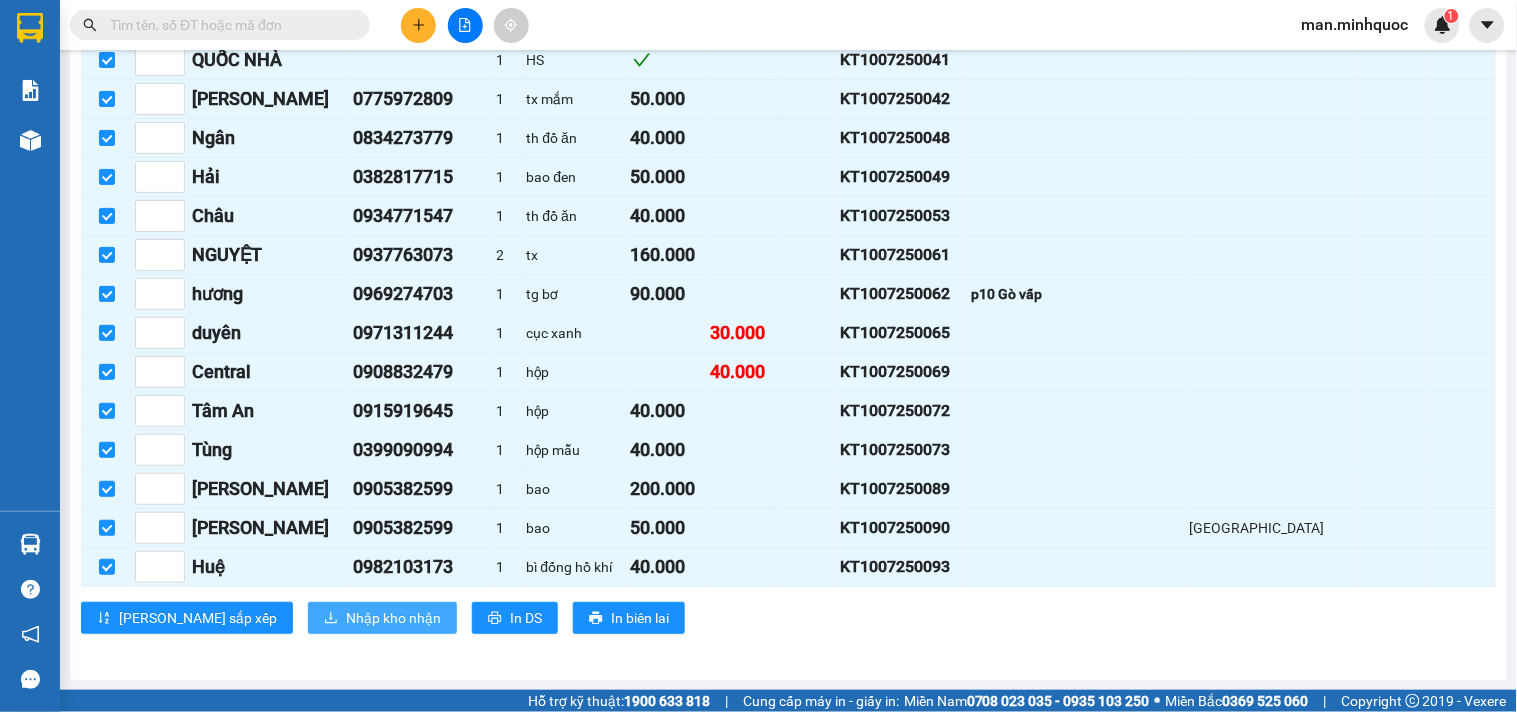 click on "Nhập kho nhận" at bounding box center (393, 618) 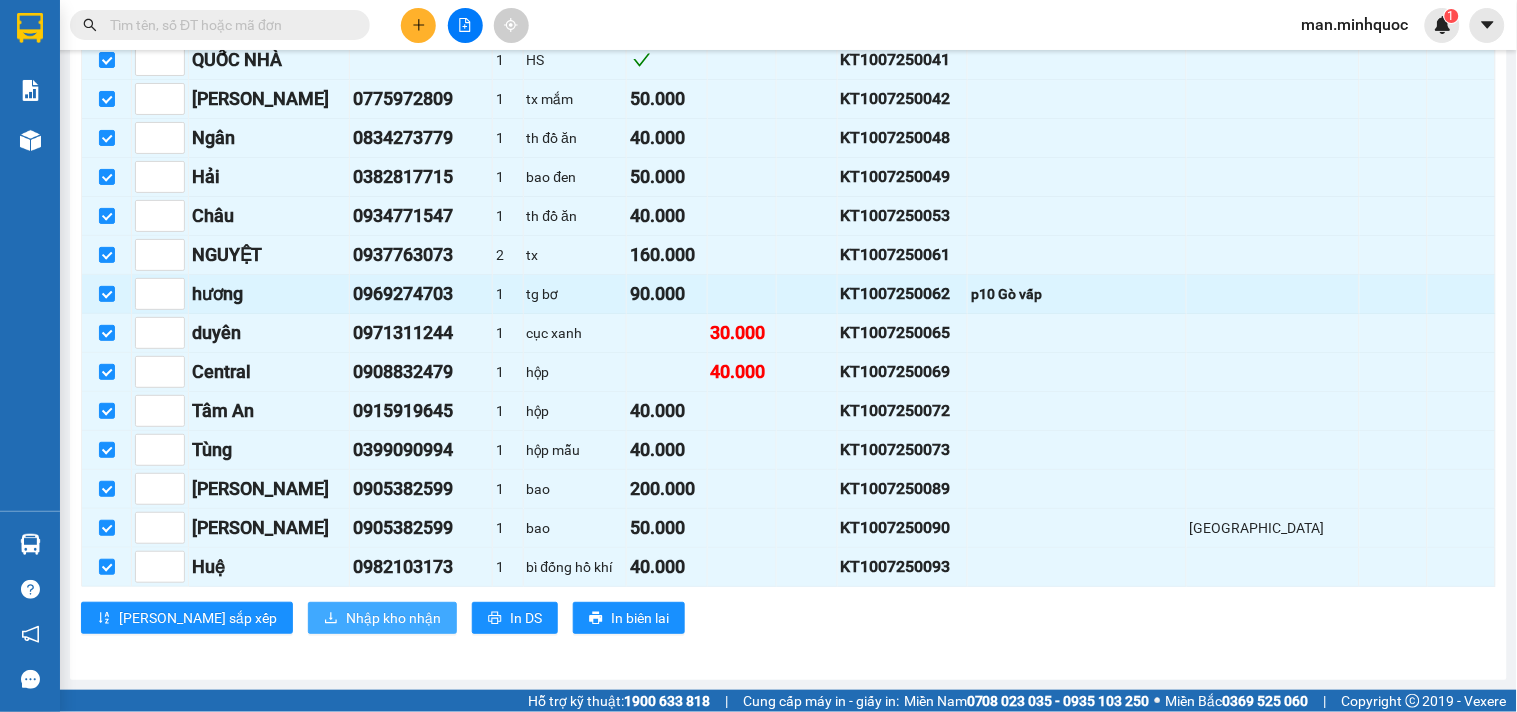 scroll, scrollTop: 1225, scrollLeft: 0, axis: vertical 